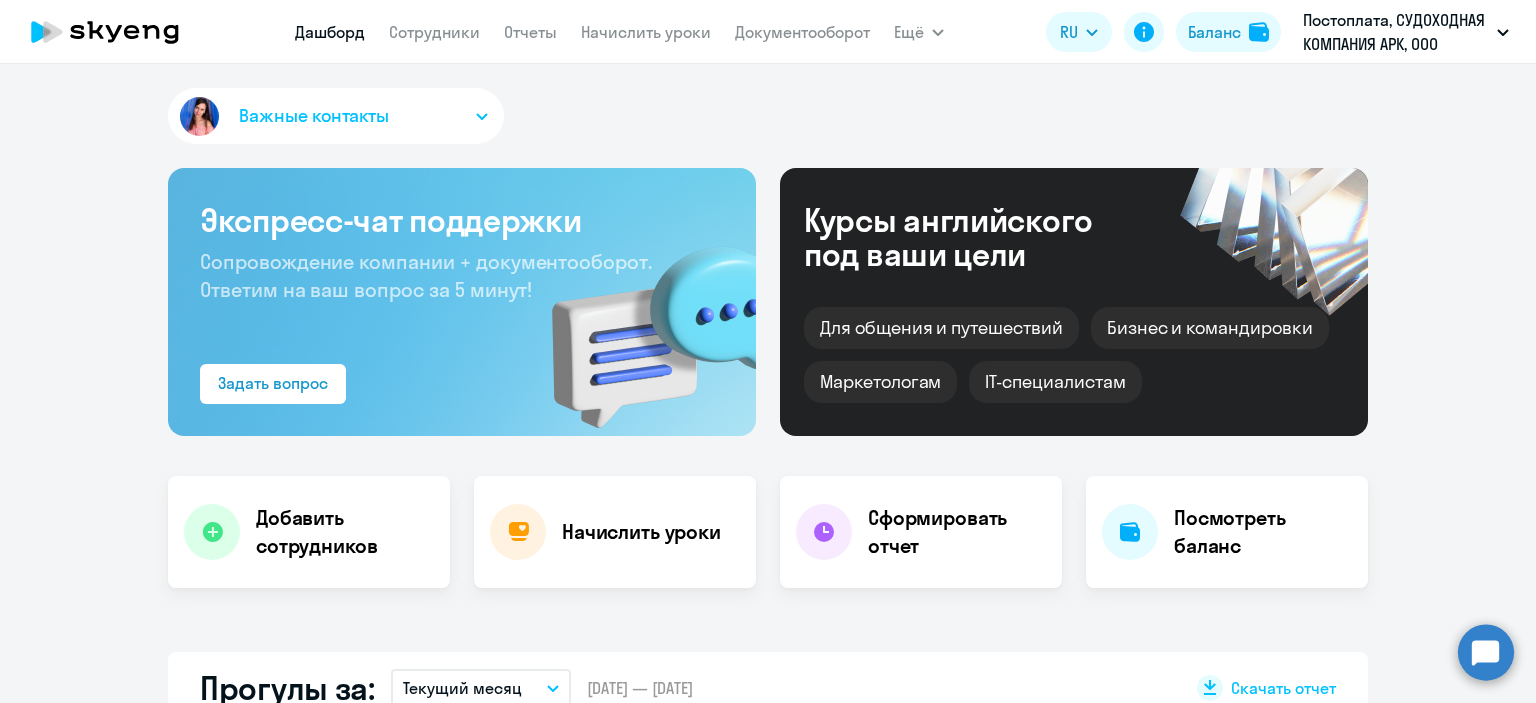 scroll, scrollTop: 0, scrollLeft: 0, axis: both 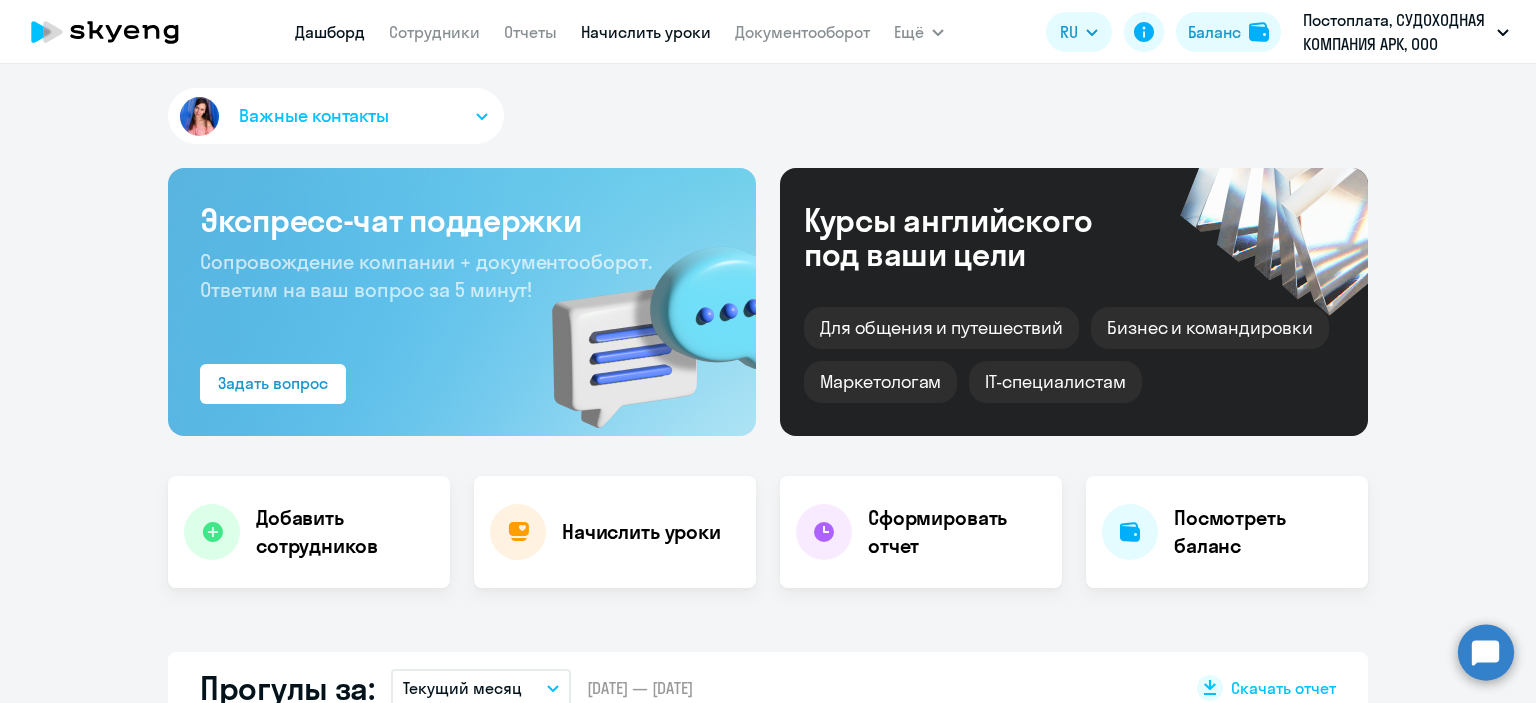 click on "Начислить уроки" at bounding box center [646, 32] 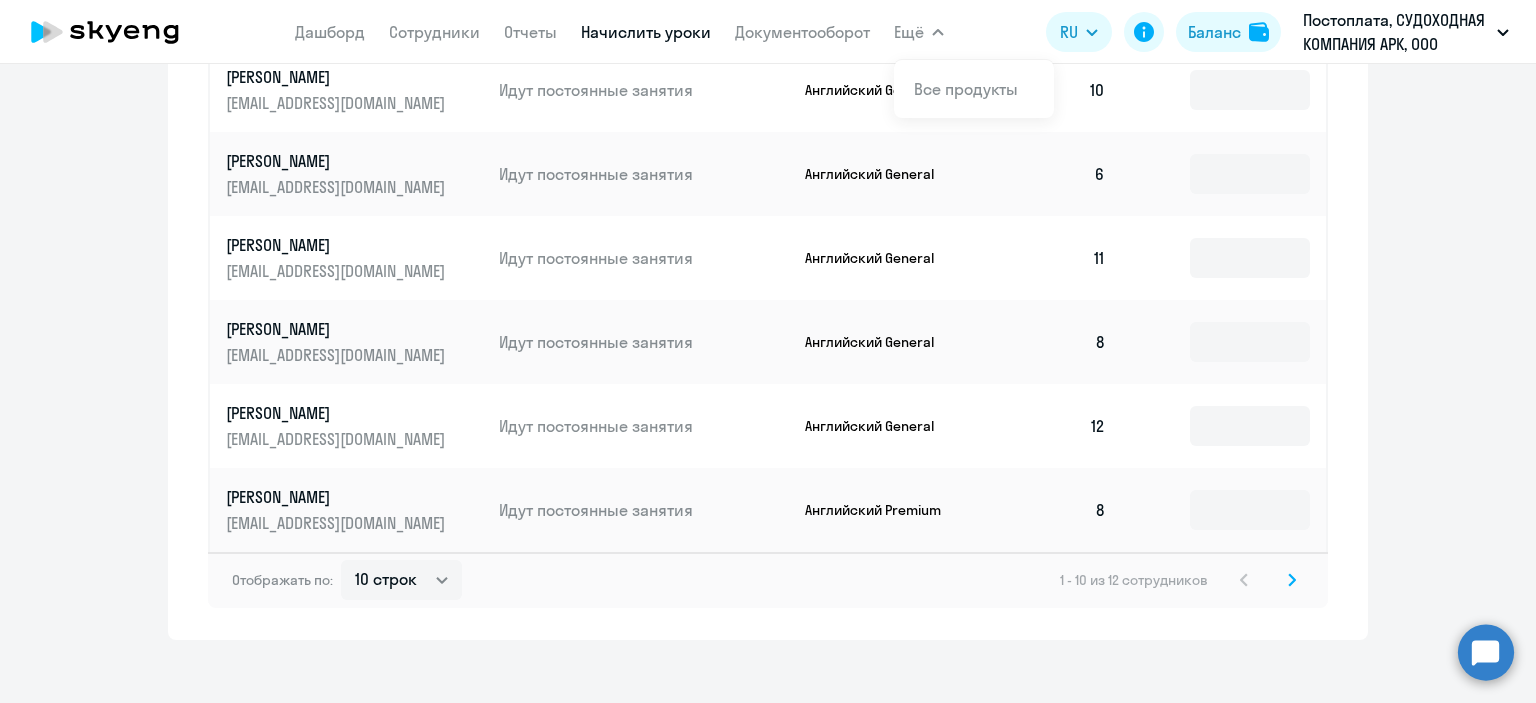 scroll, scrollTop: 1356, scrollLeft: 0, axis: vertical 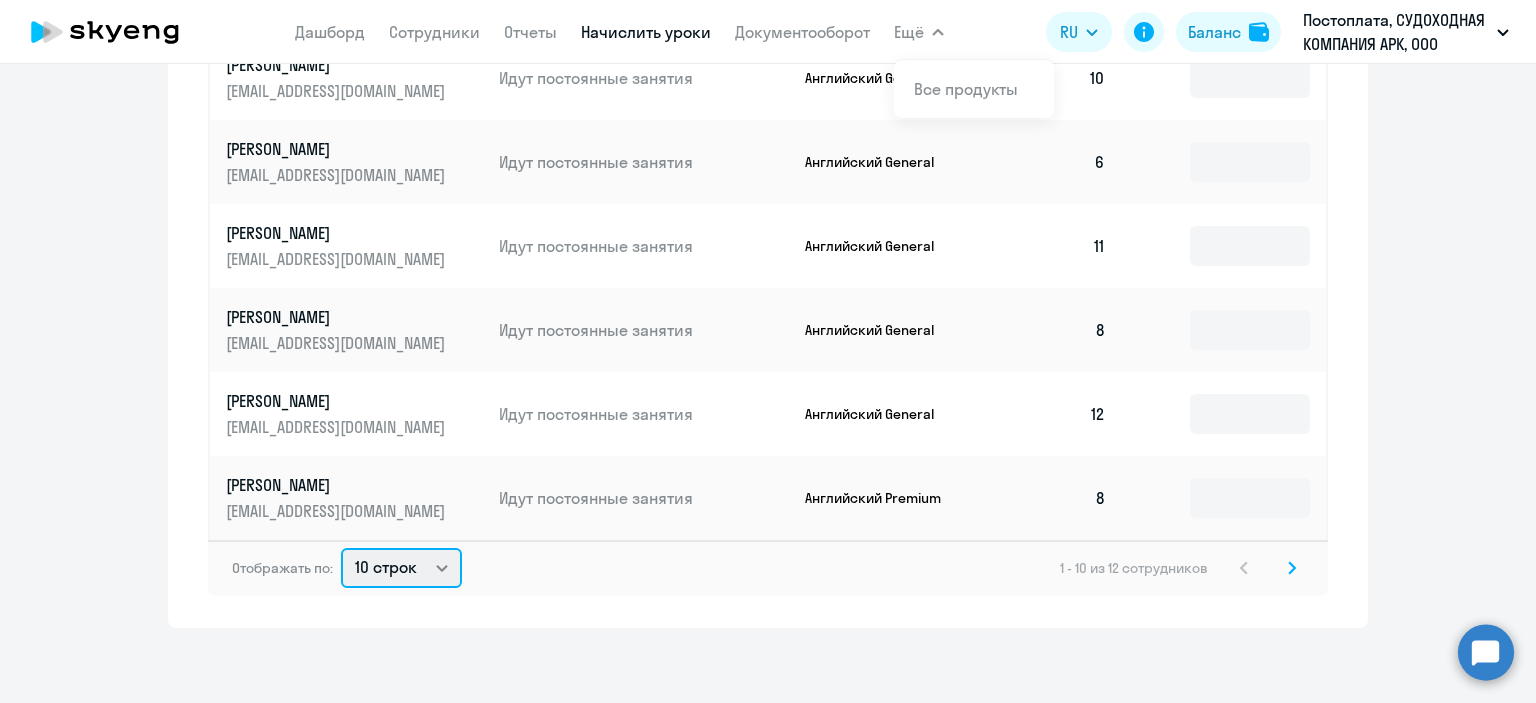 click on "10 строк   30 строк   50 строк" 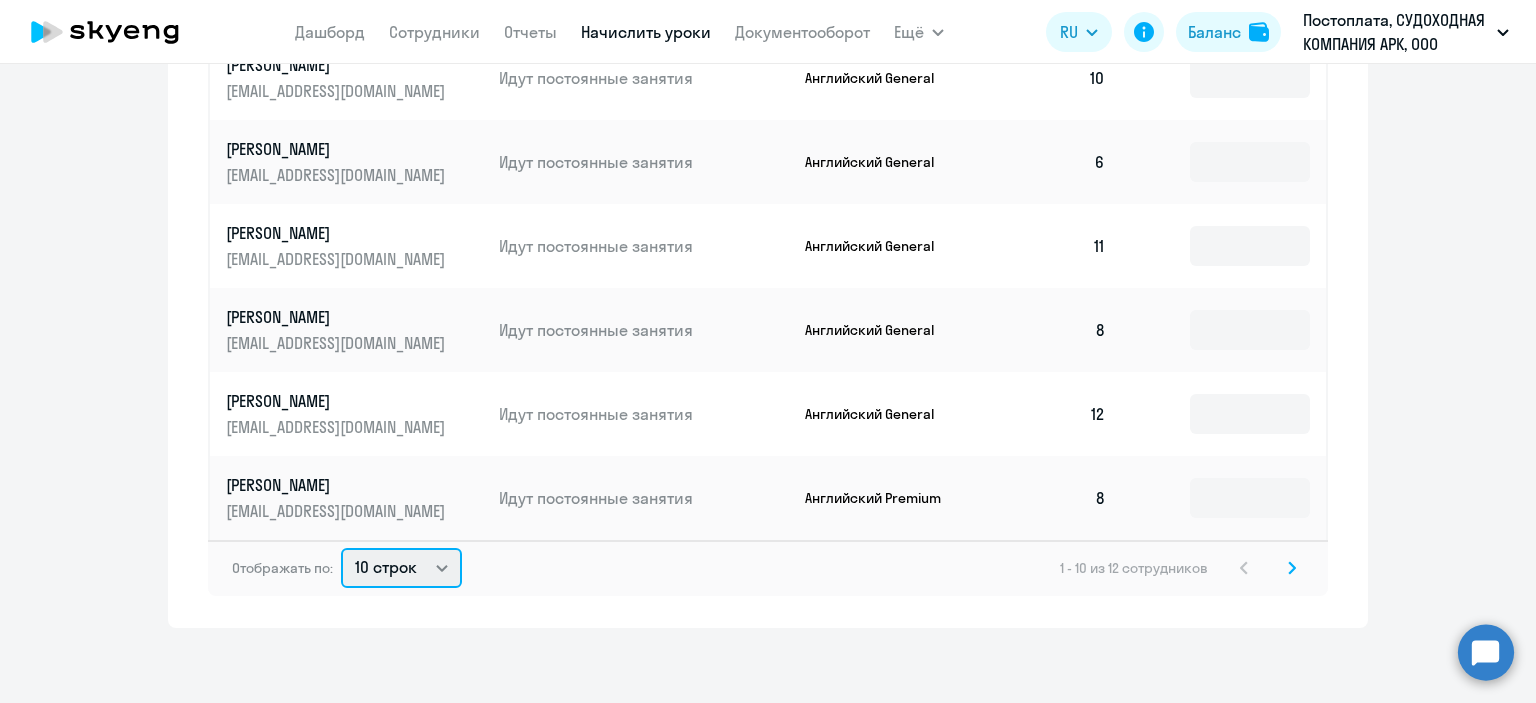 select on "30" 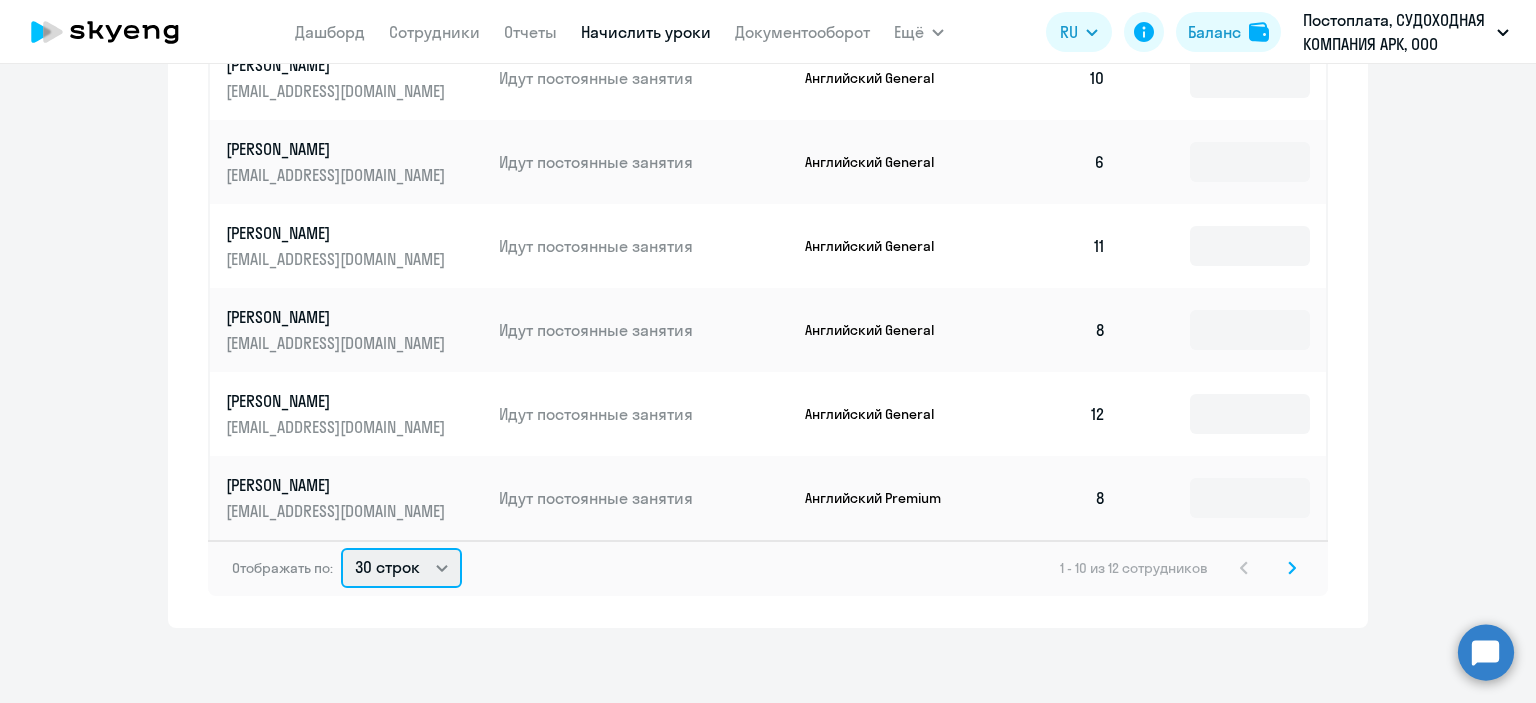 click on "10 строк   30 строк   50 строк" 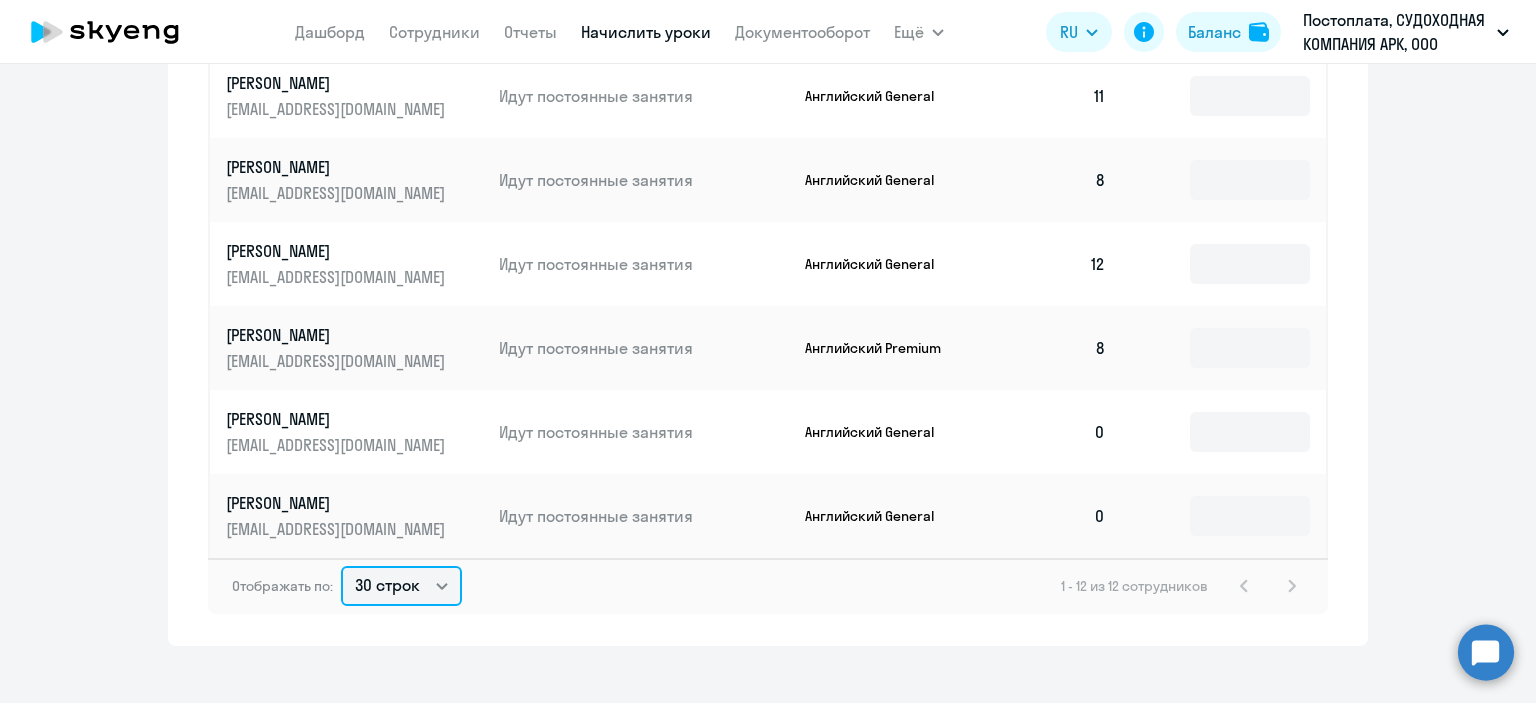 scroll, scrollTop: 172, scrollLeft: 0, axis: vertical 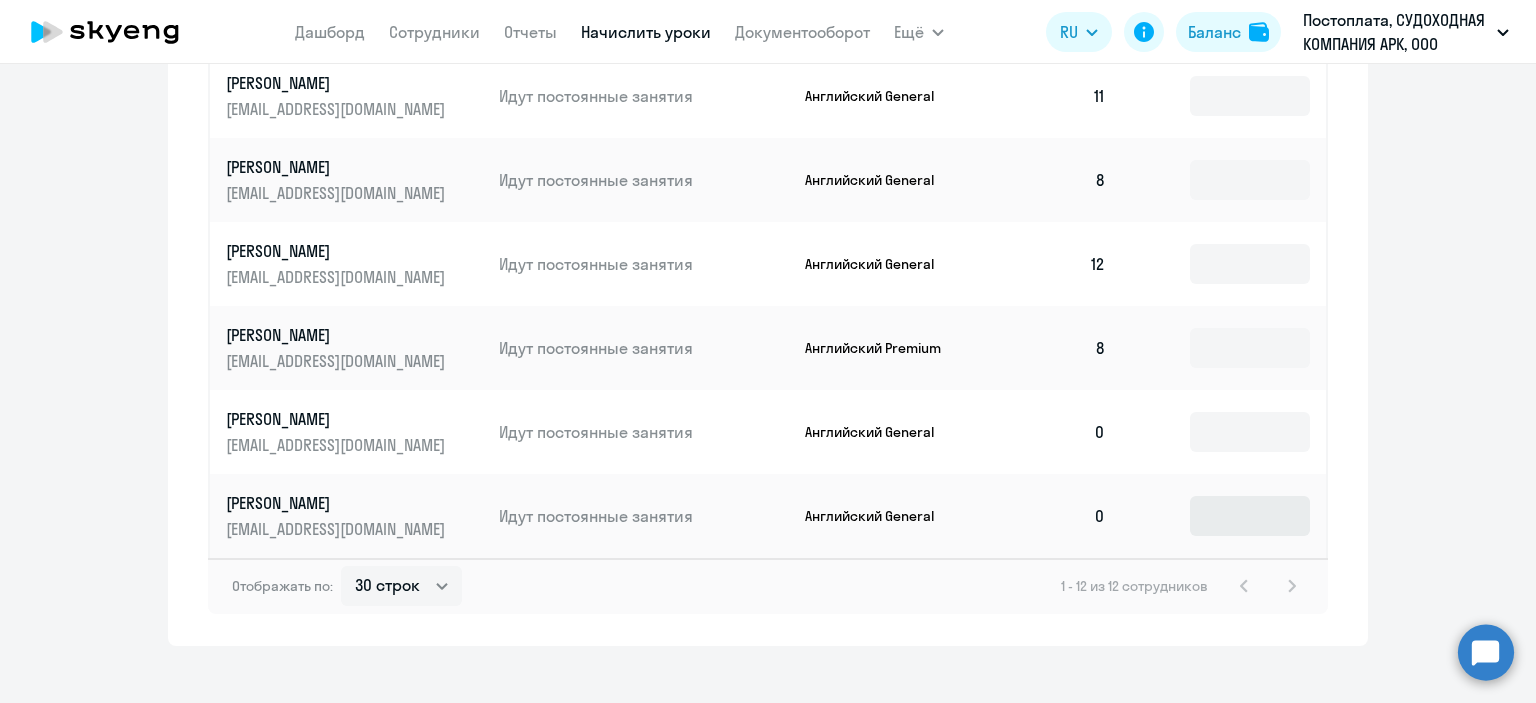 drag, startPoint x: 1088, startPoint y: 512, endPoint x: 1250, endPoint y: 527, distance: 162.69296 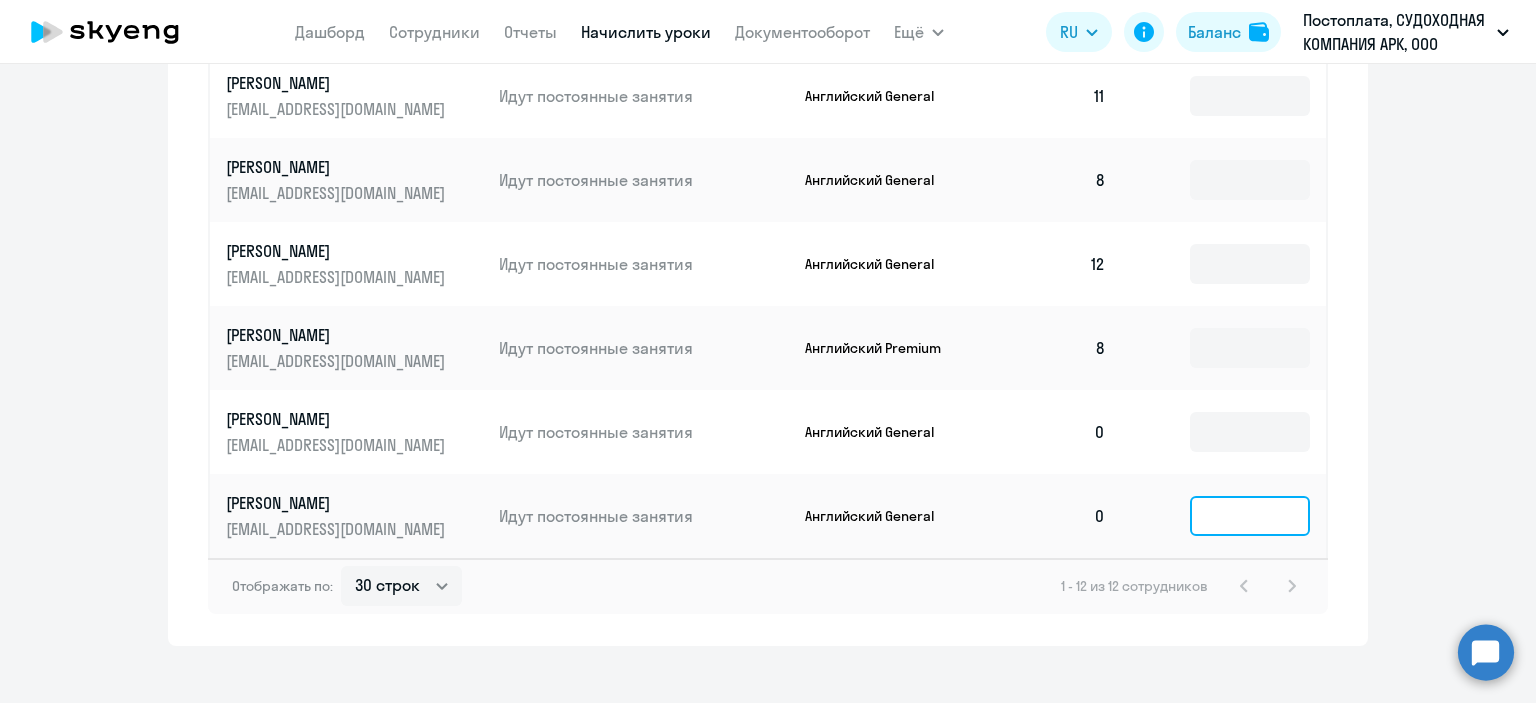 click 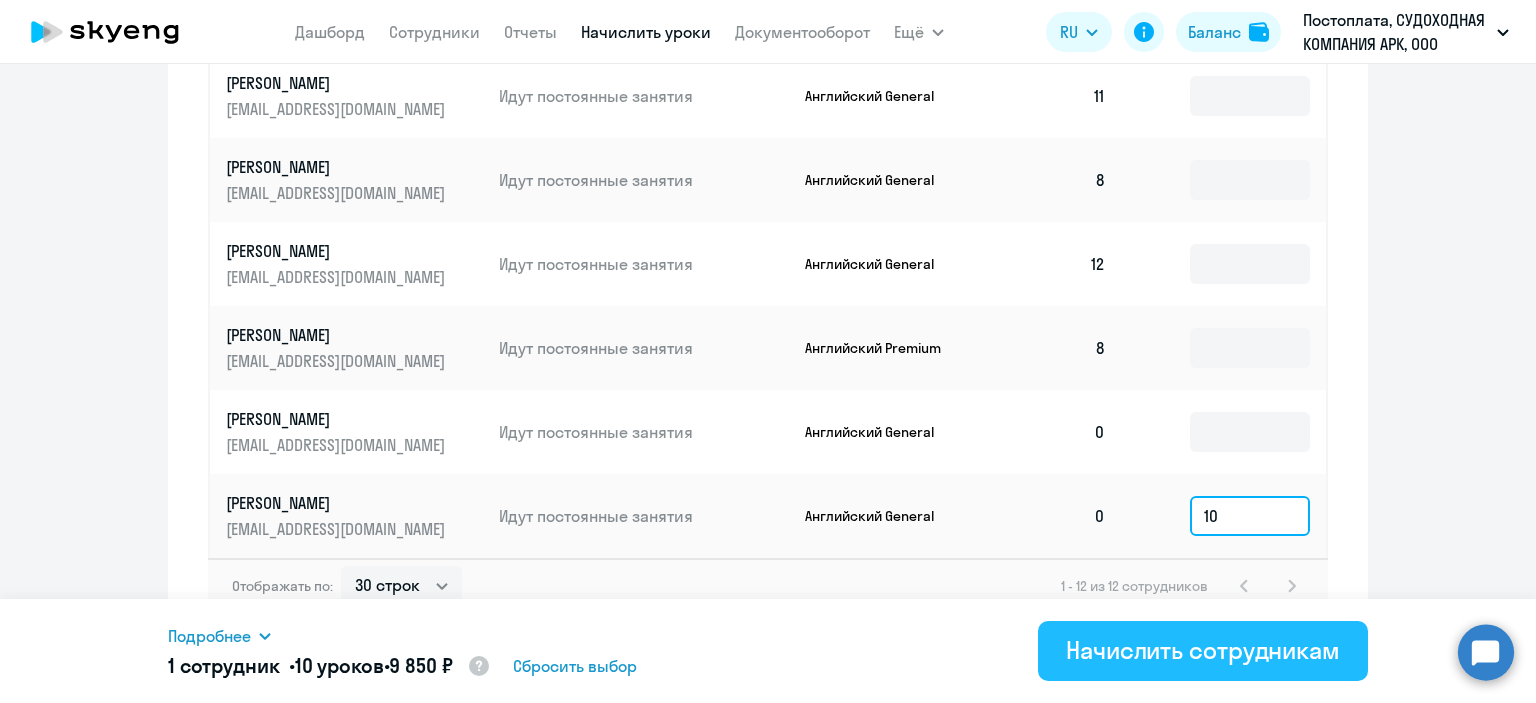 type on "10" 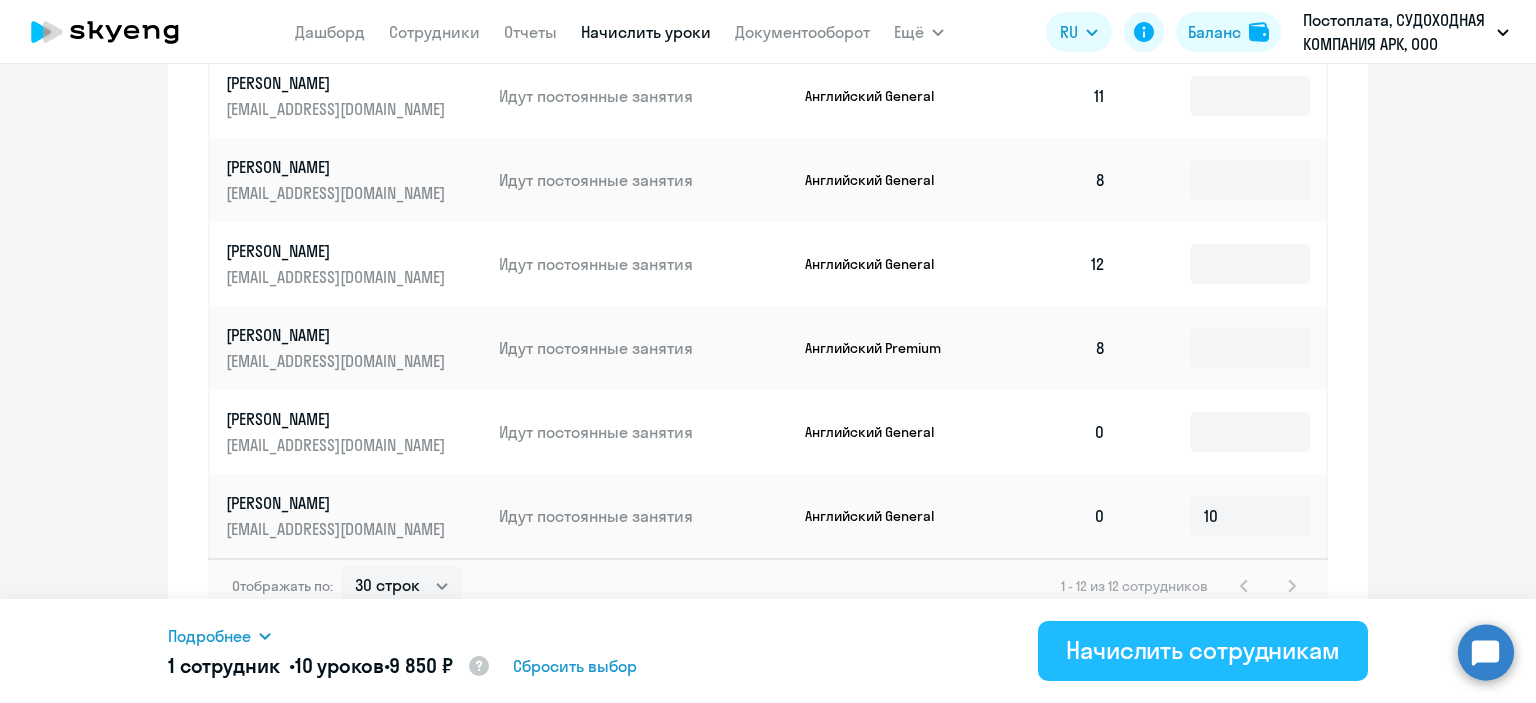 click on "Начислить сотрудникам" at bounding box center [1203, 650] 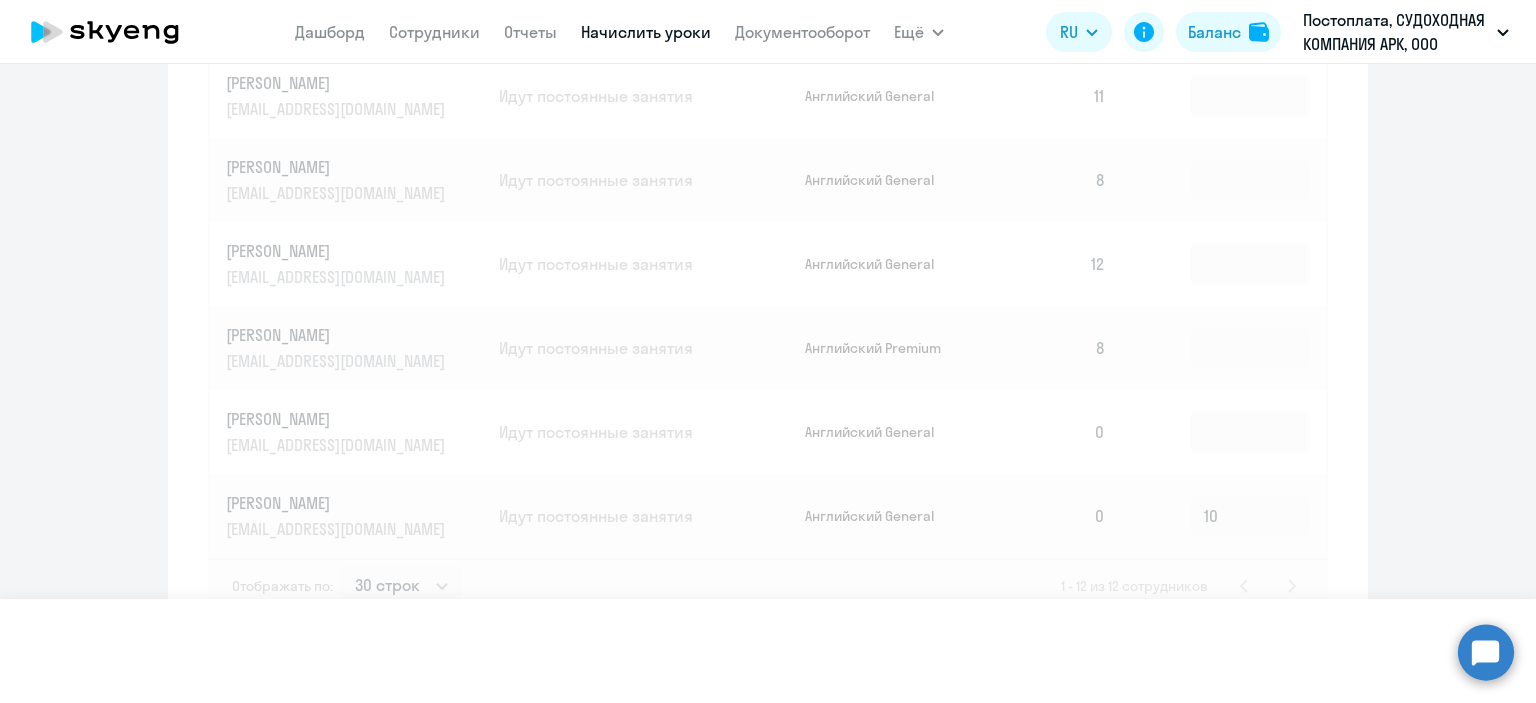 type 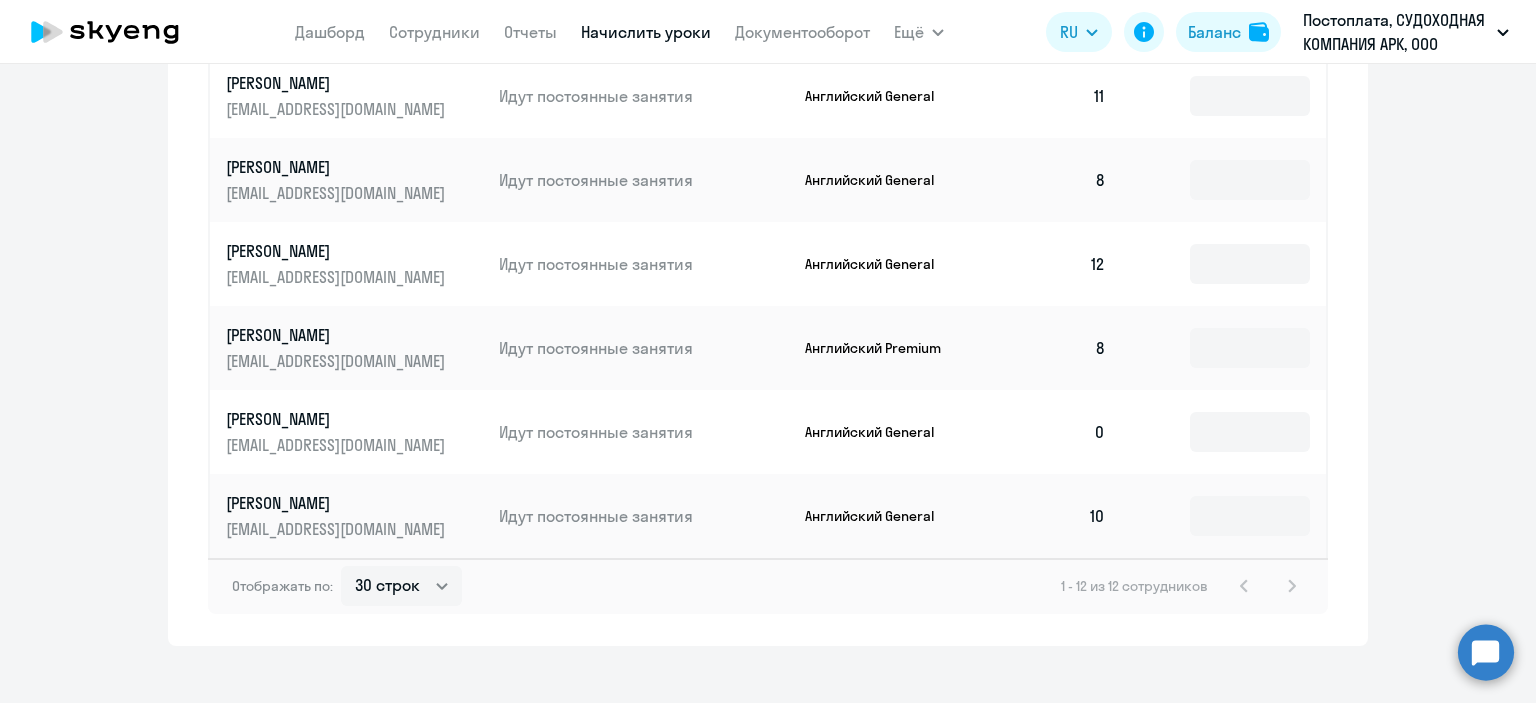 drag, startPoint x: 1318, startPoint y: 415, endPoint x: 1317, endPoint y: 326, distance: 89.005615 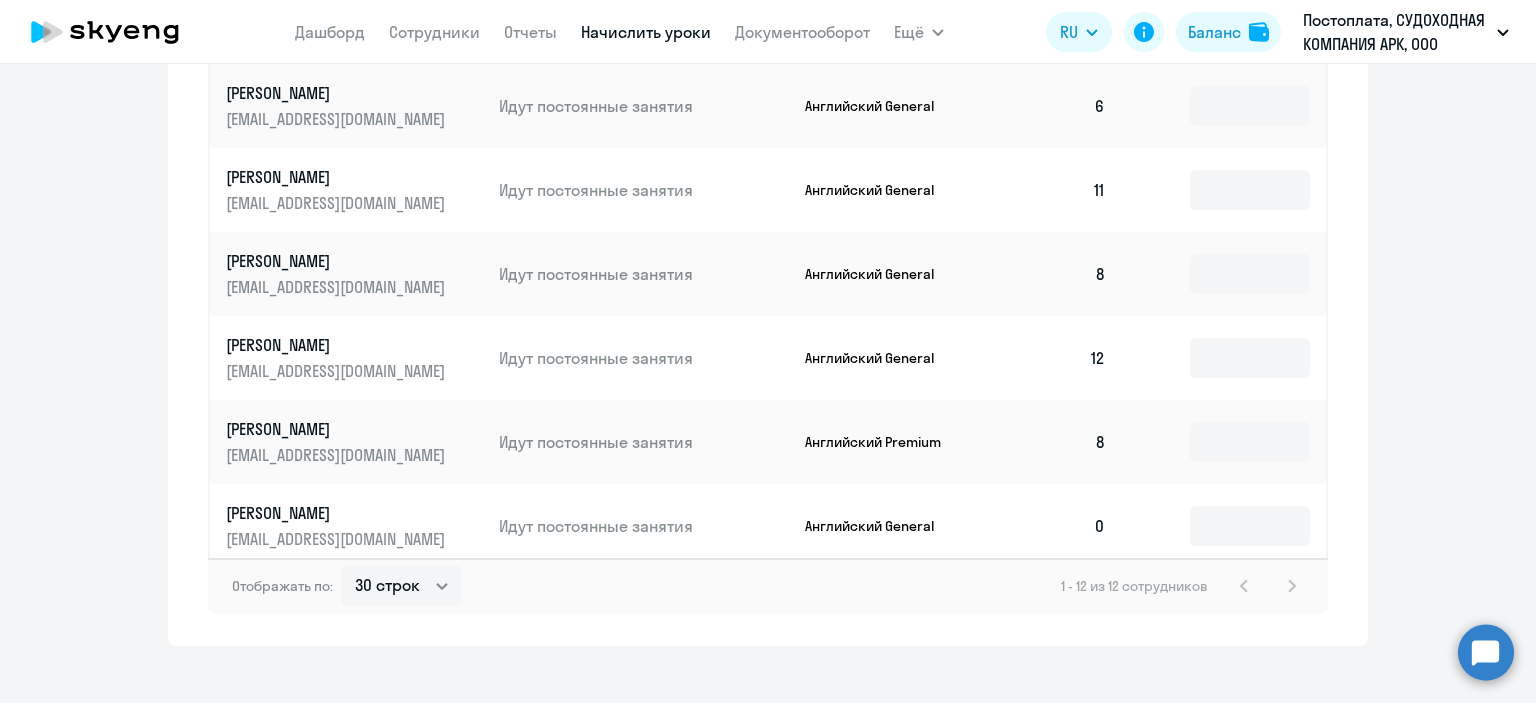 scroll, scrollTop: 0, scrollLeft: 0, axis: both 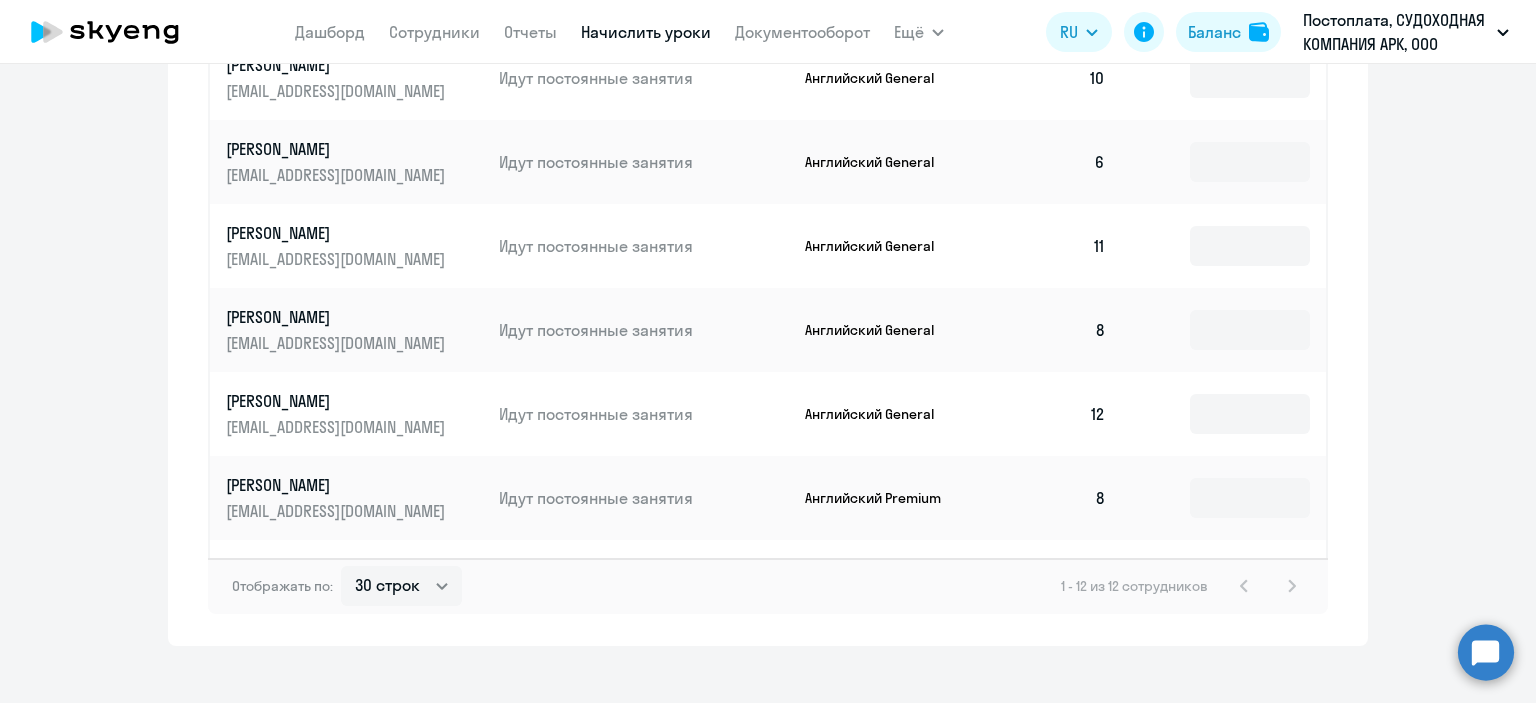 click on "[PERSON_NAME]" 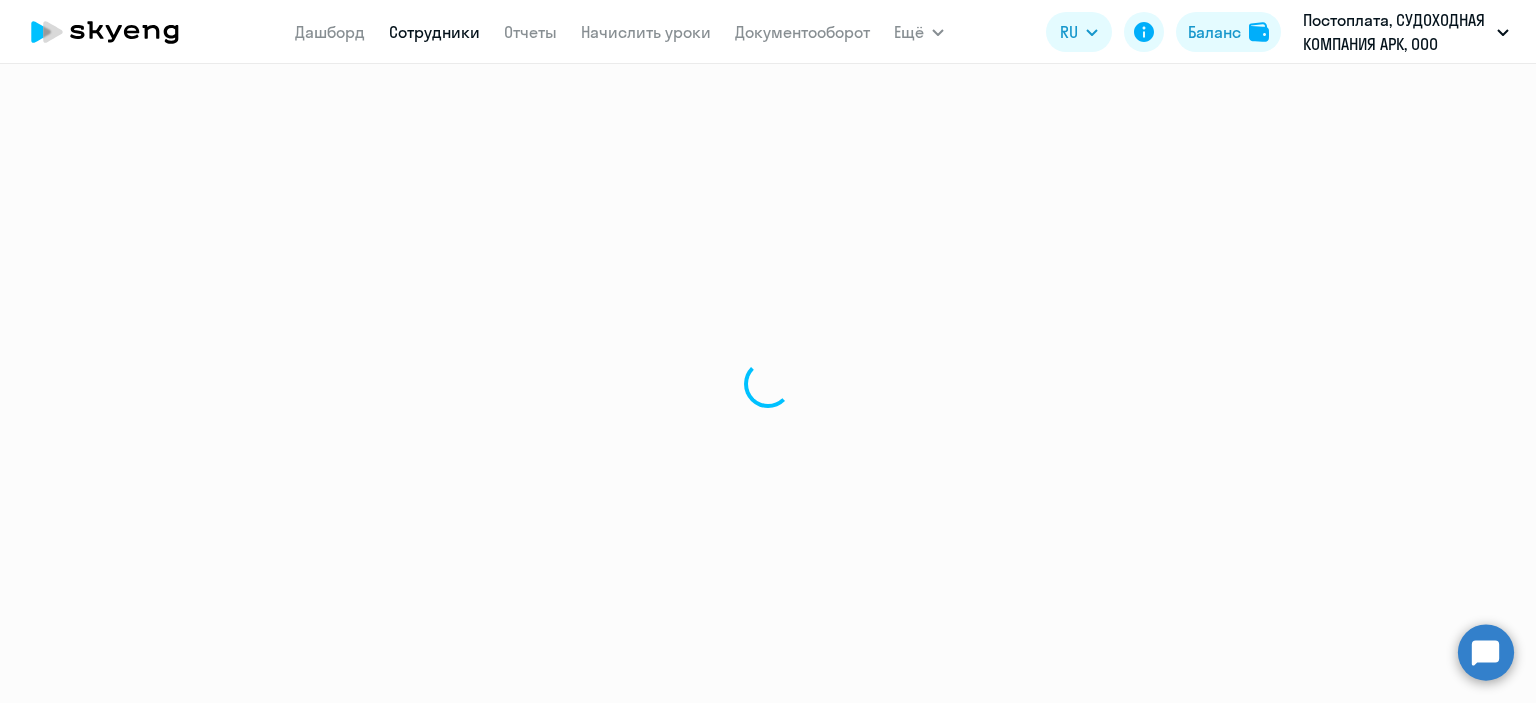 scroll, scrollTop: 0, scrollLeft: 0, axis: both 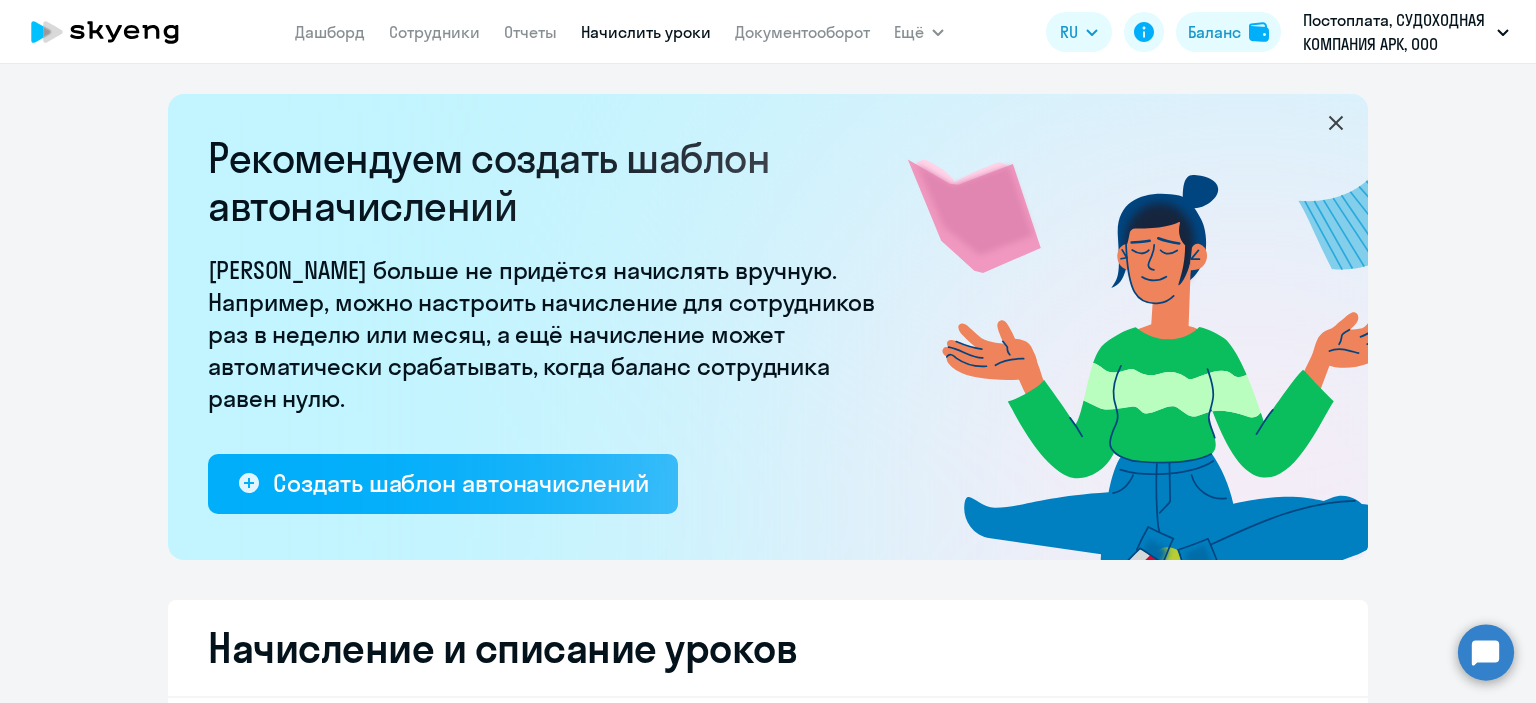 select on "10" 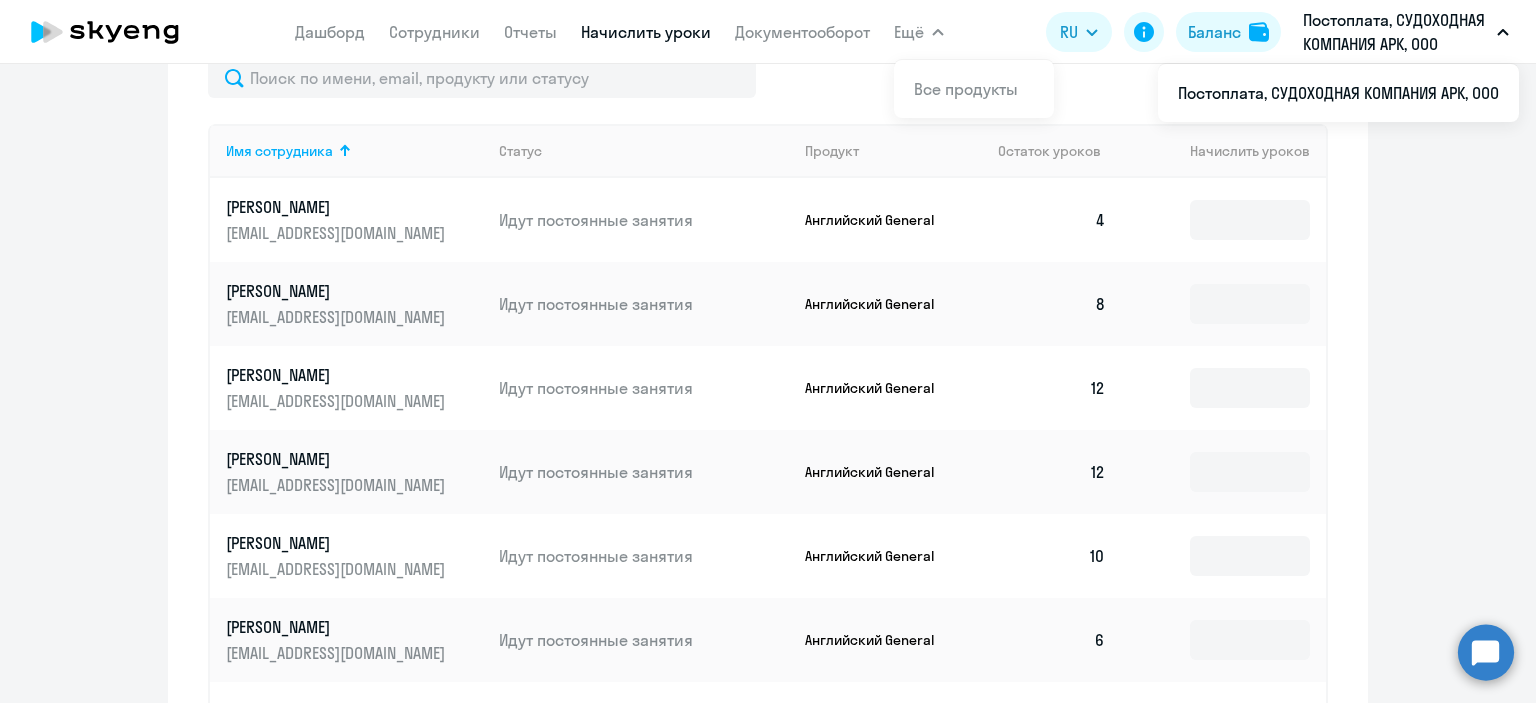 scroll, scrollTop: 899, scrollLeft: 0, axis: vertical 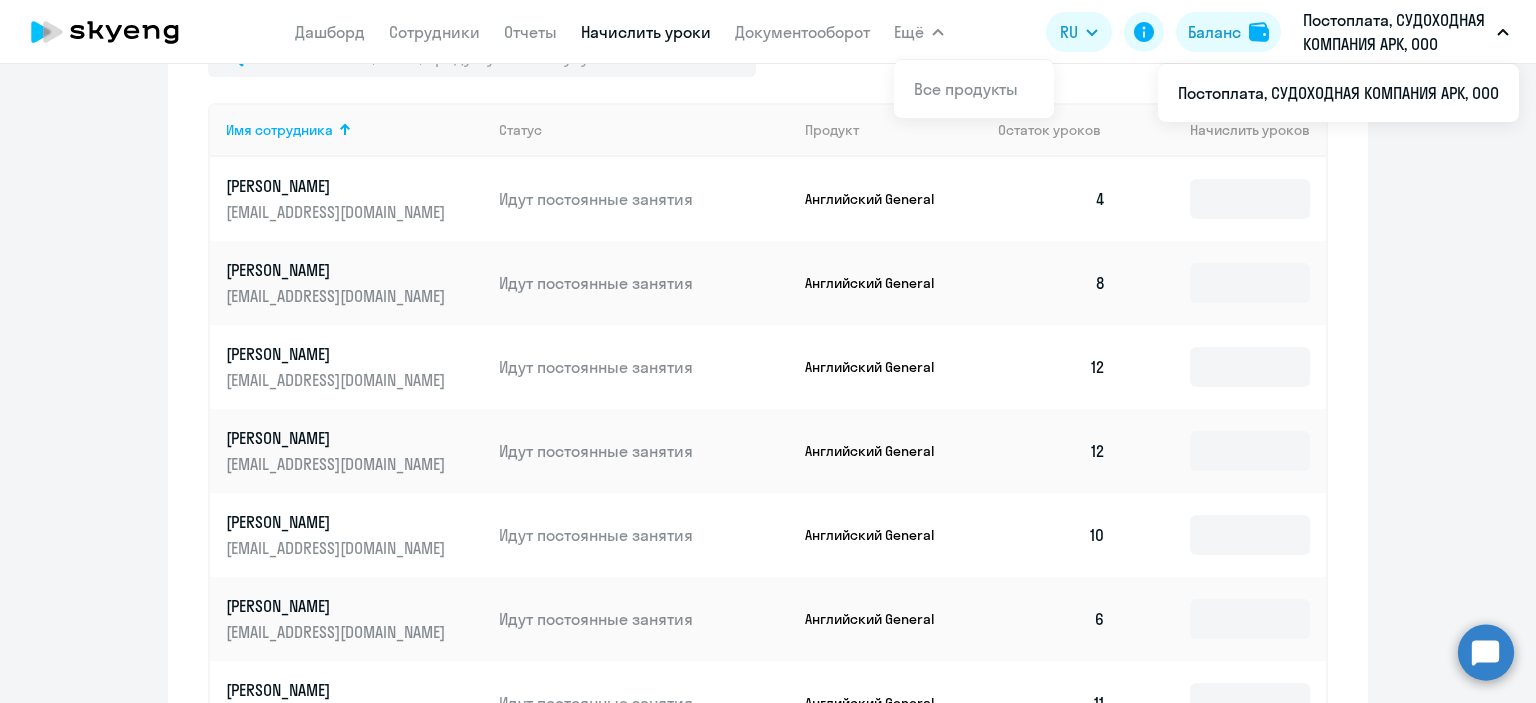 click on "[PERSON_NAME] [PERSON_NAME][EMAIL_ADDRESS][DOMAIN_NAME]" 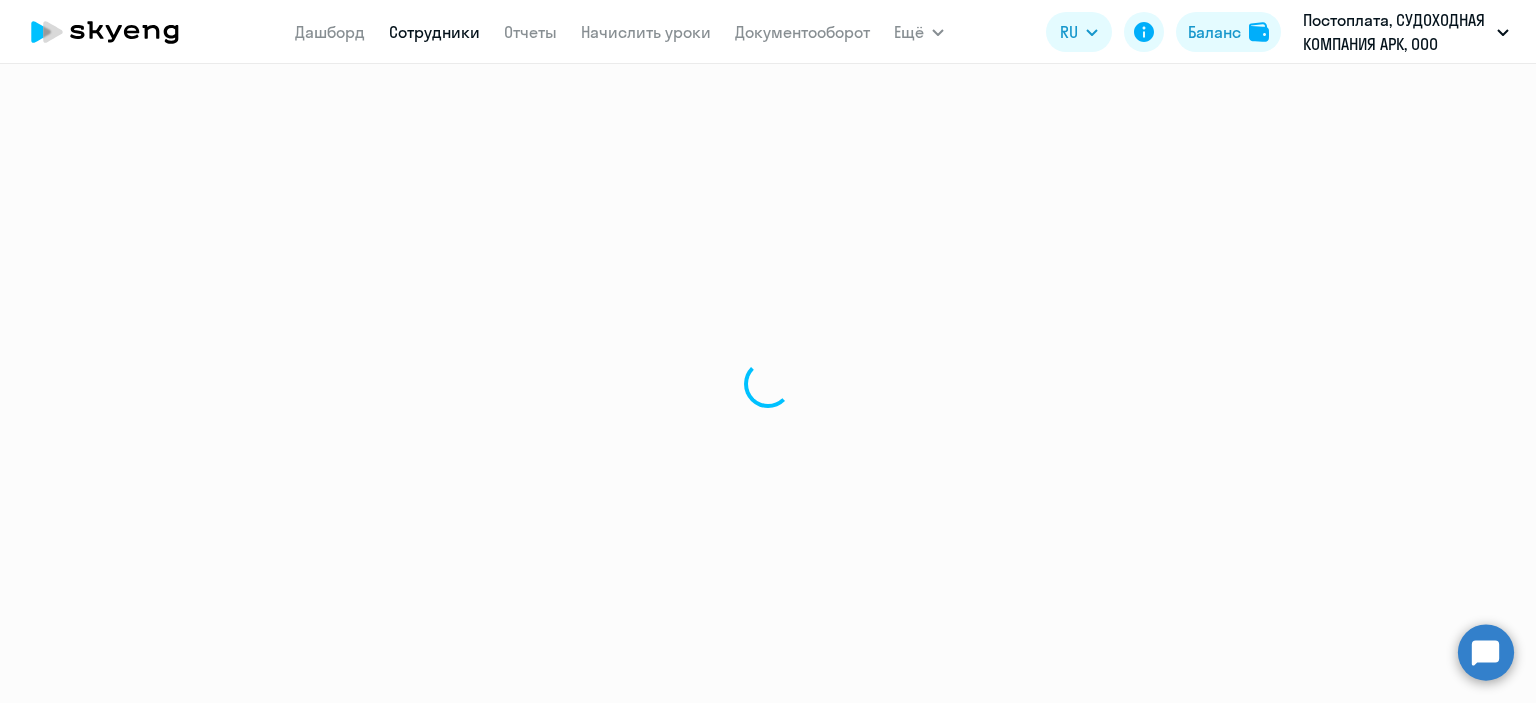 scroll, scrollTop: 0, scrollLeft: 0, axis: both 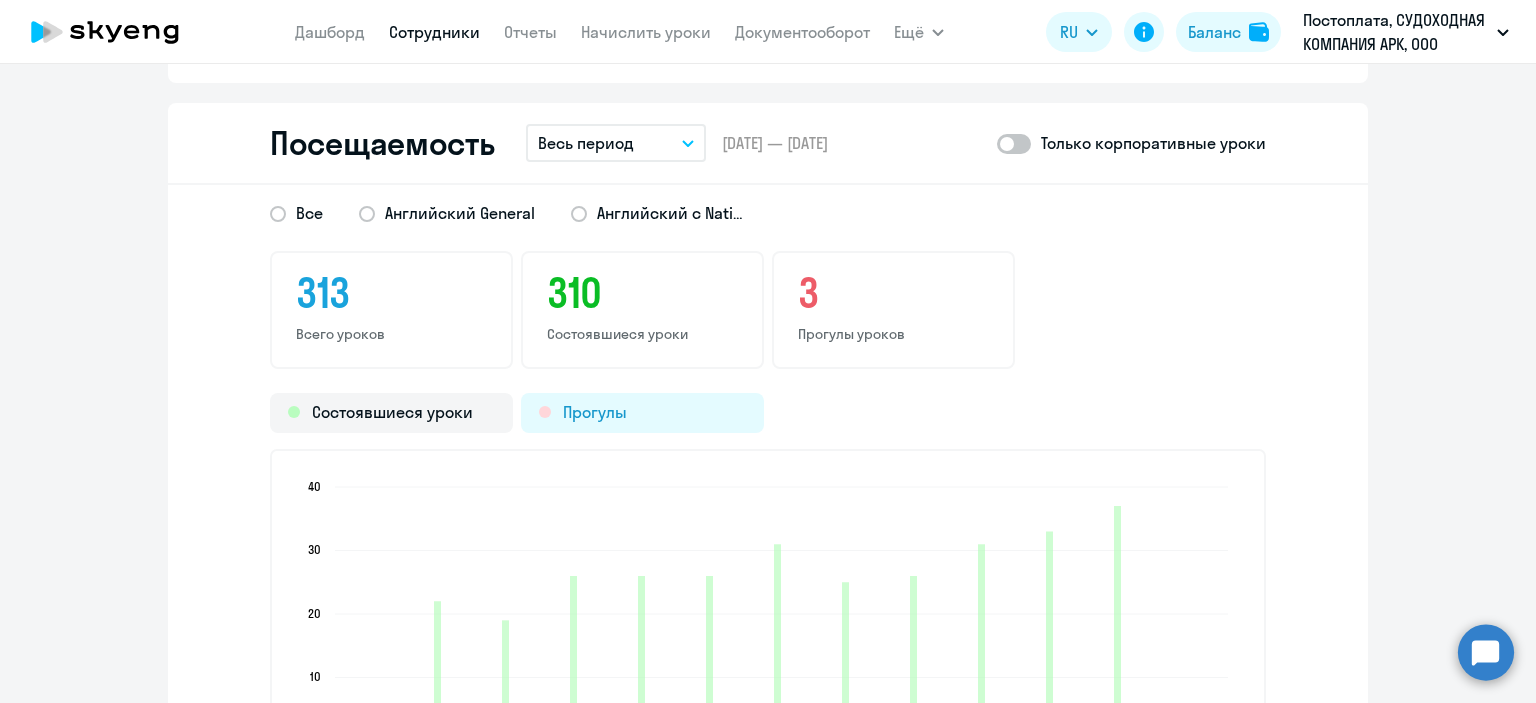 click on "Прогулы" 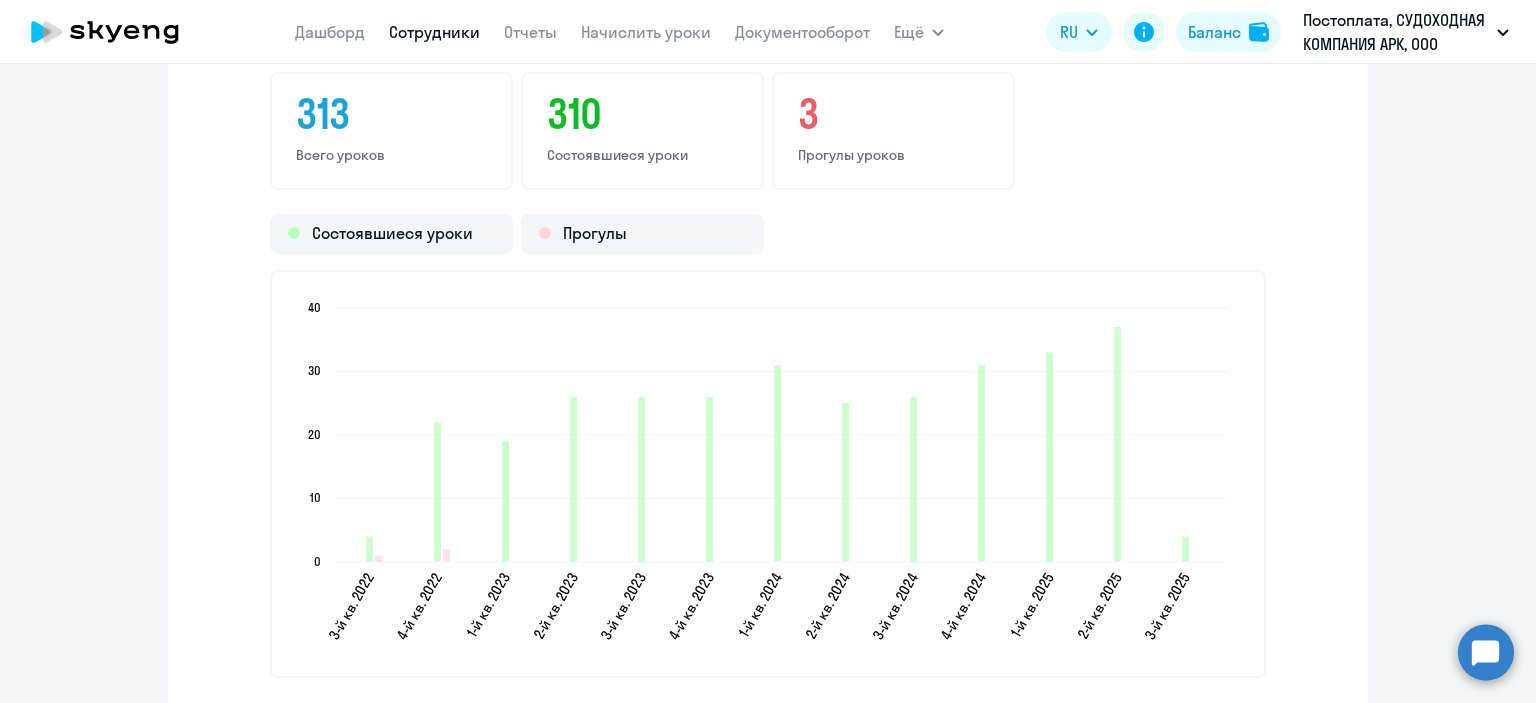 scroll, scrollTop: 2758, scrollLeft: 0, axis: vertical 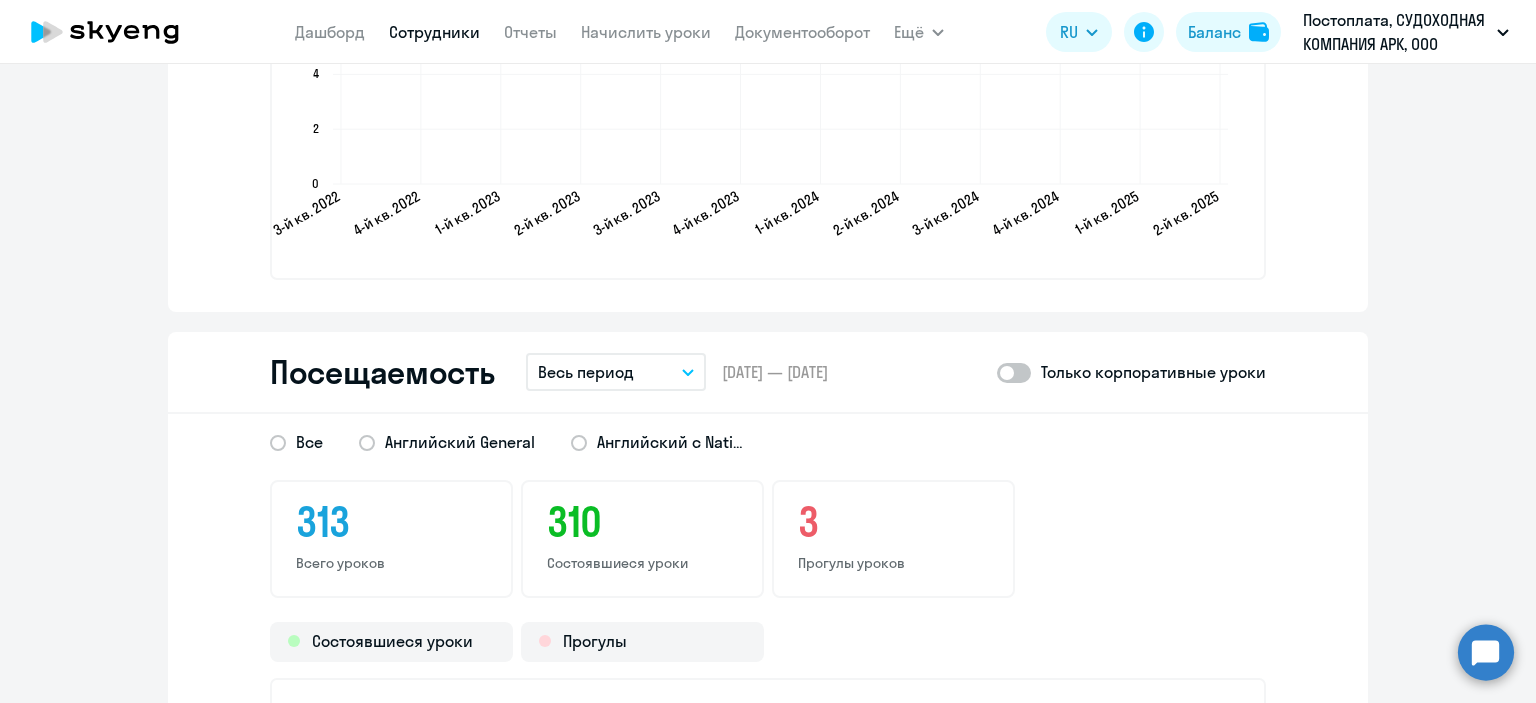 click 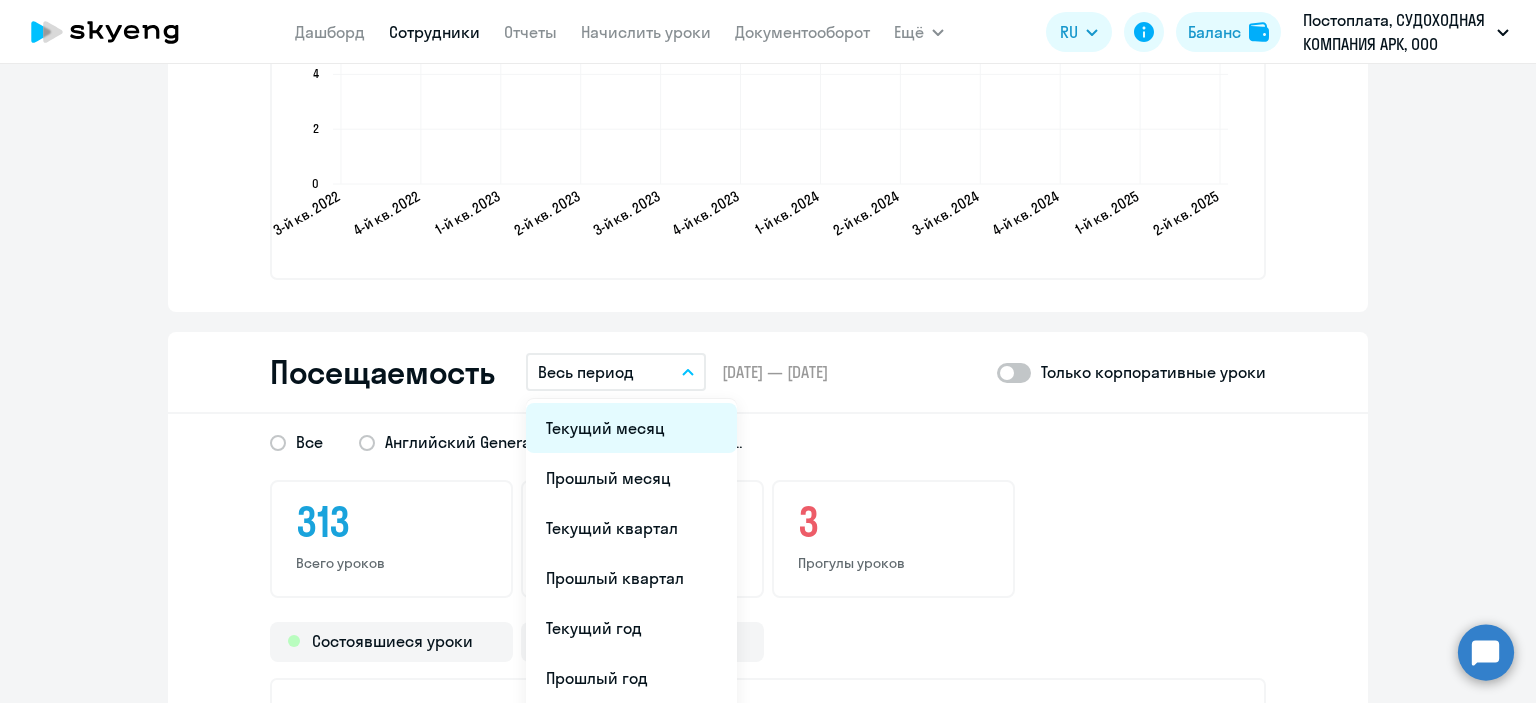 click on "Текущий месяц" at bounding box center [631, 428] 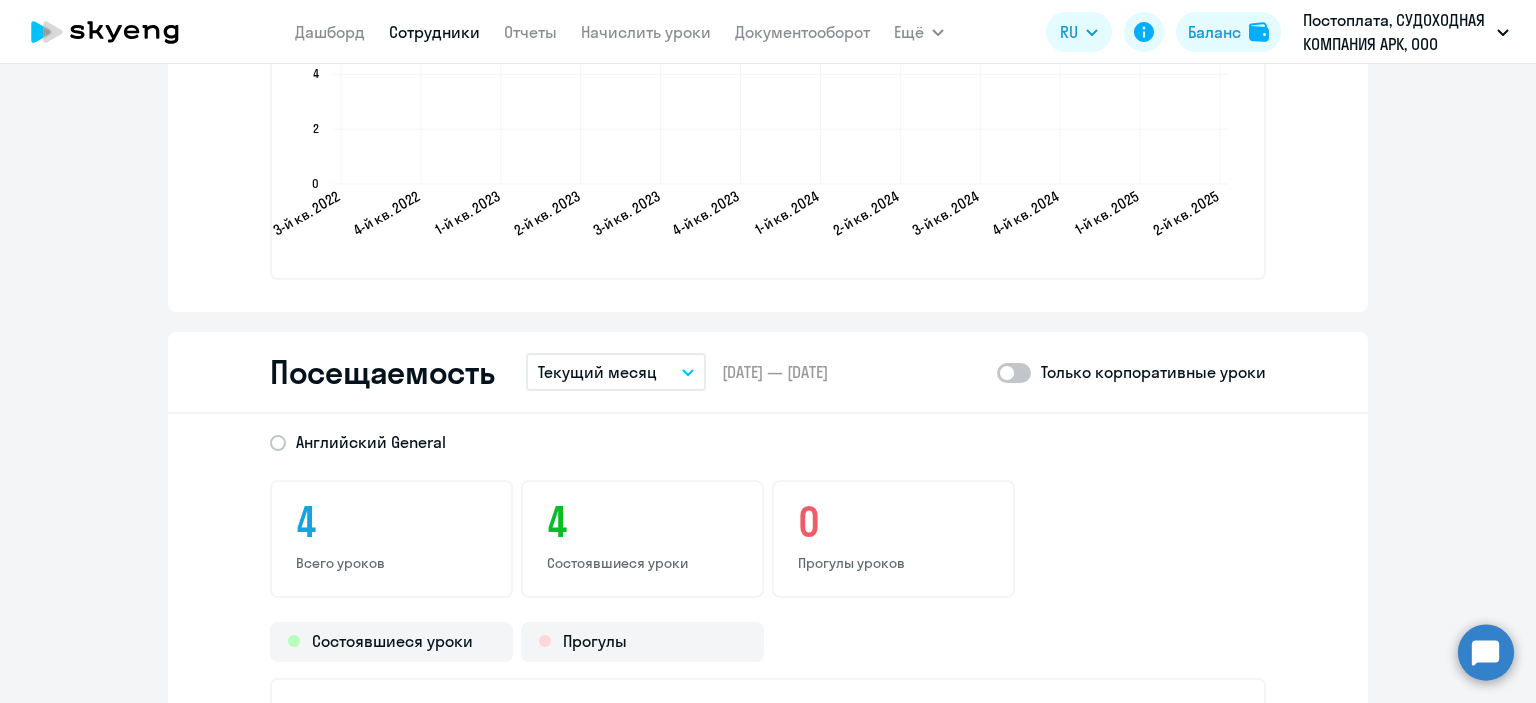 click 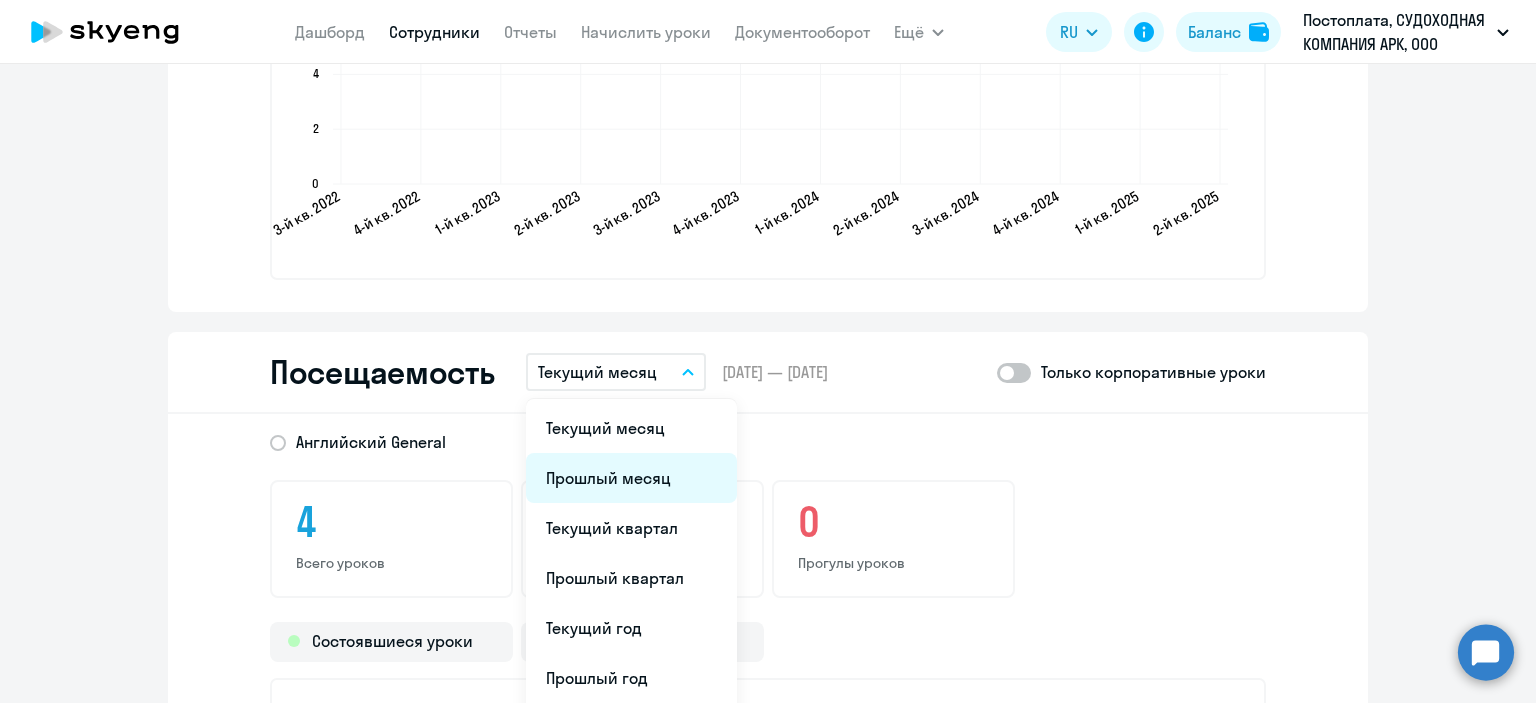 click on "Прошлый месяц" at bounding box center (631, 478) 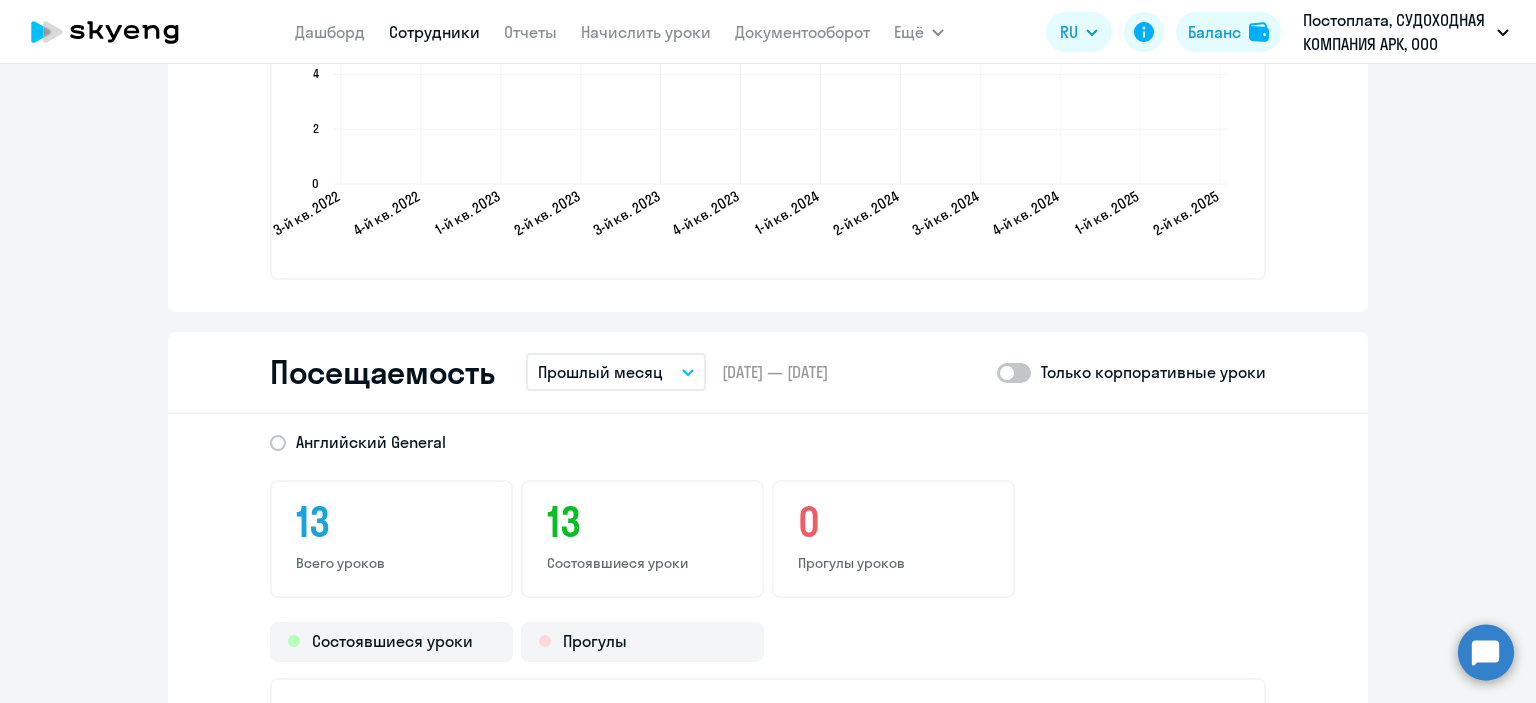 click 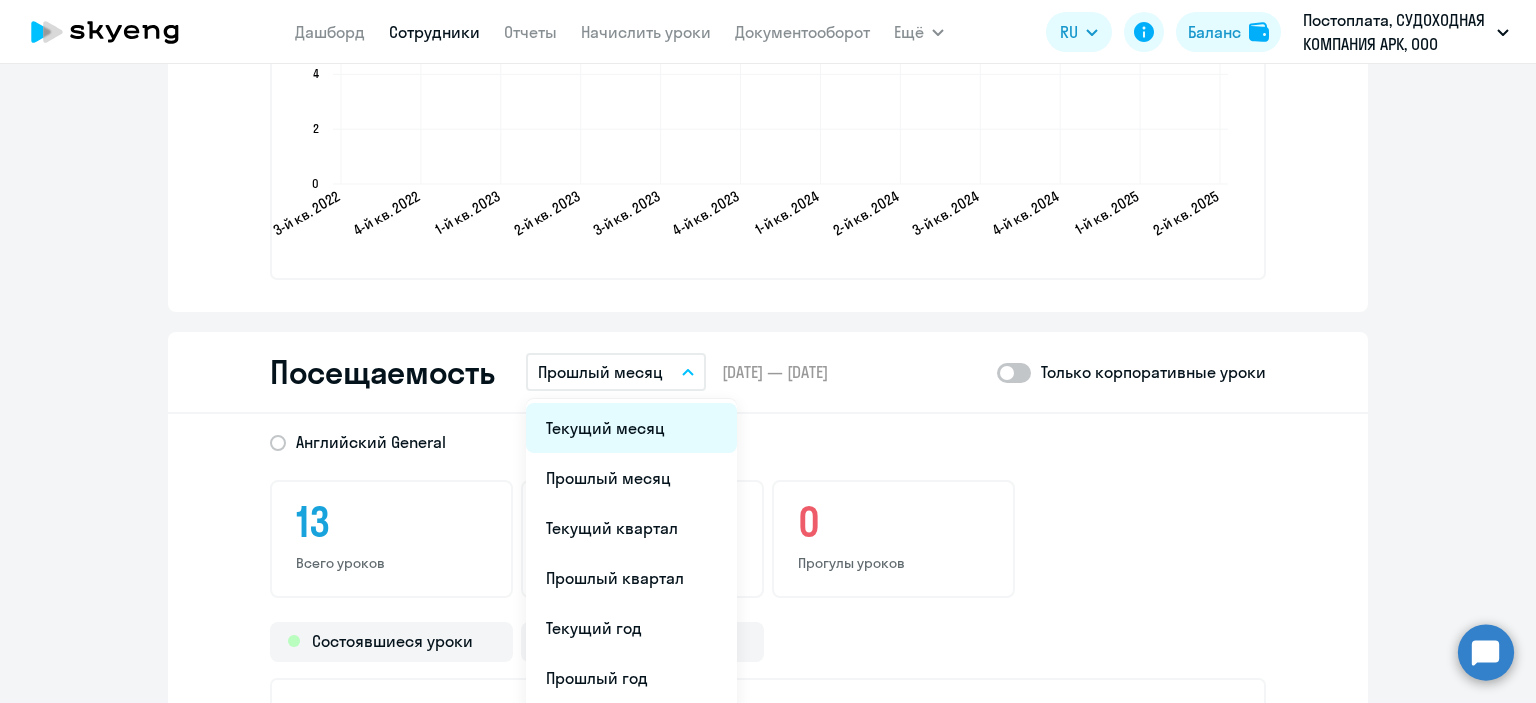 click on "Текущий месяц" at bounding box center [631, 428] 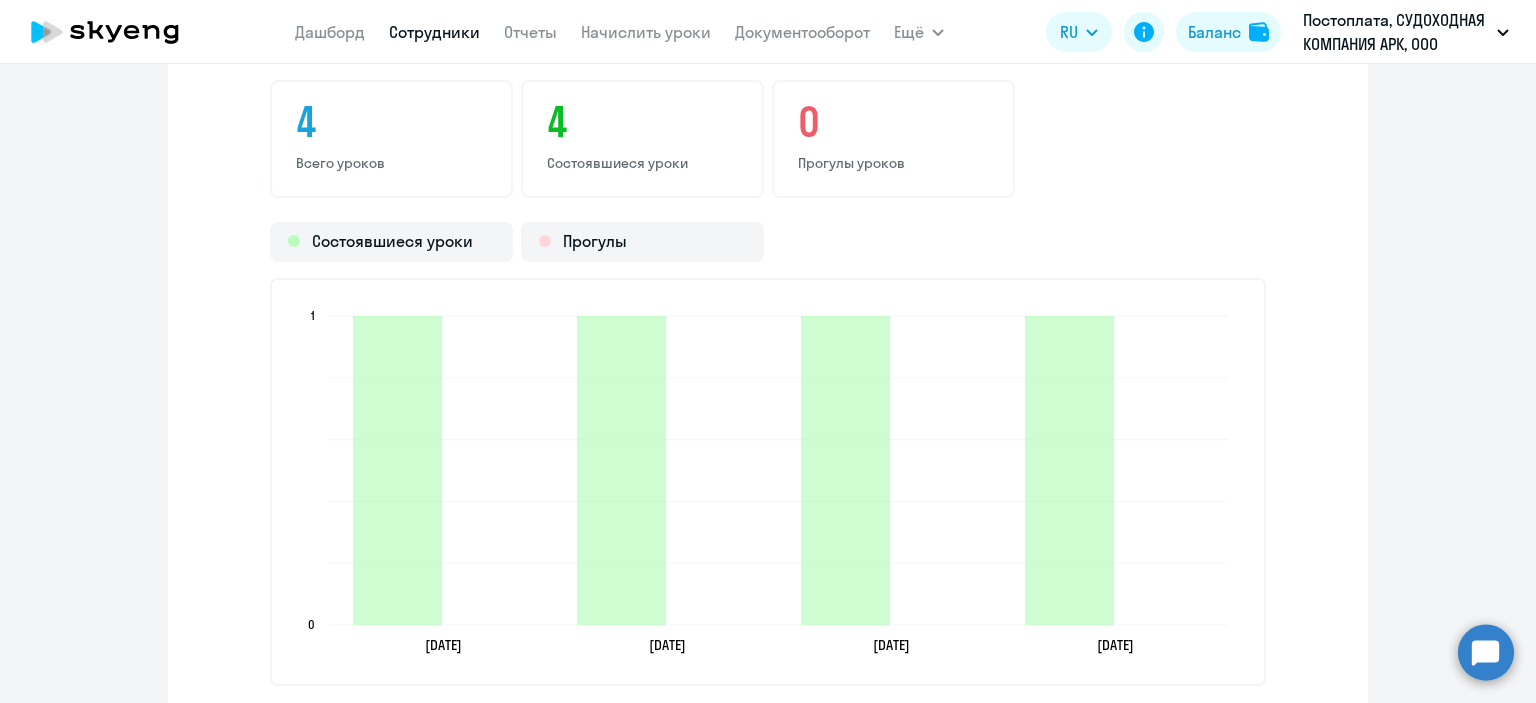 scroll, scrollTop: 2739, scrollLeft: 0, axis: vertical 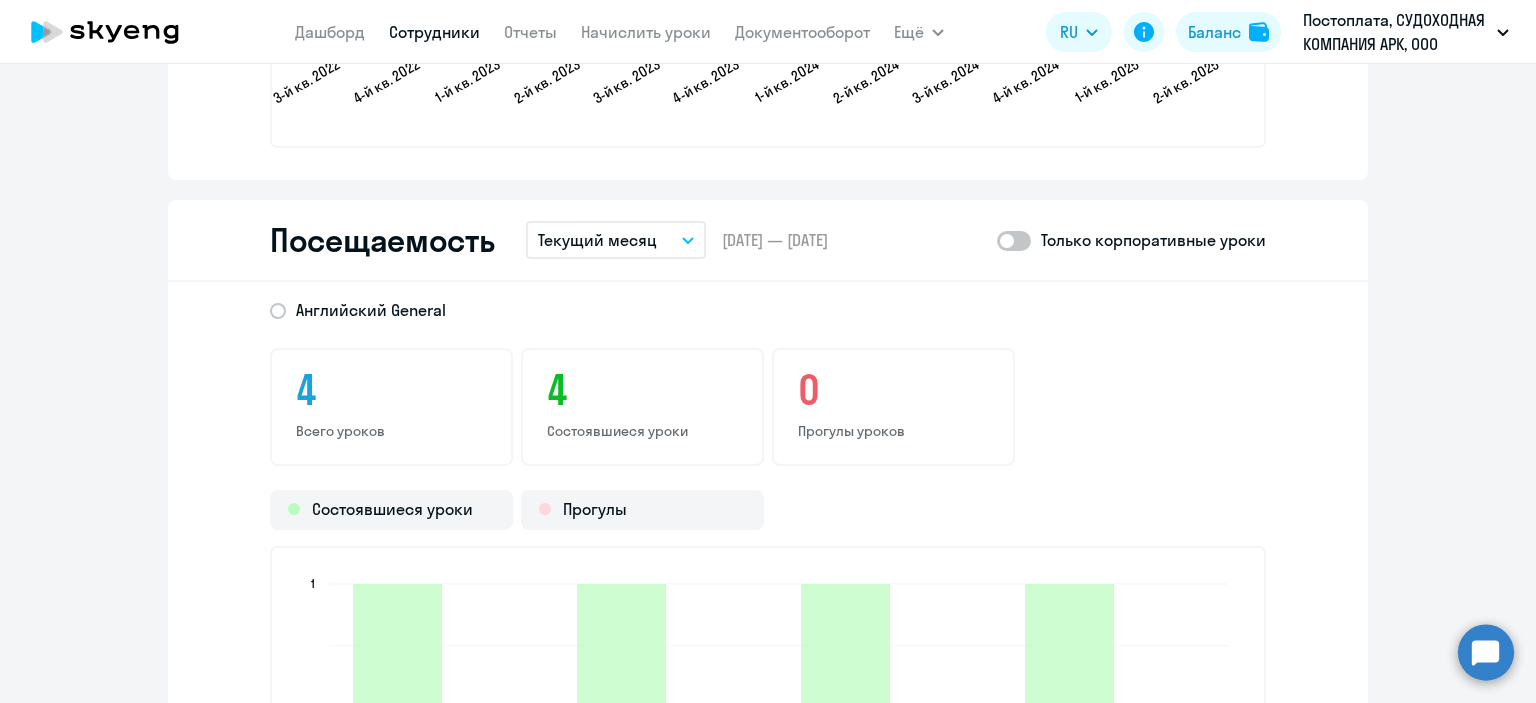 click 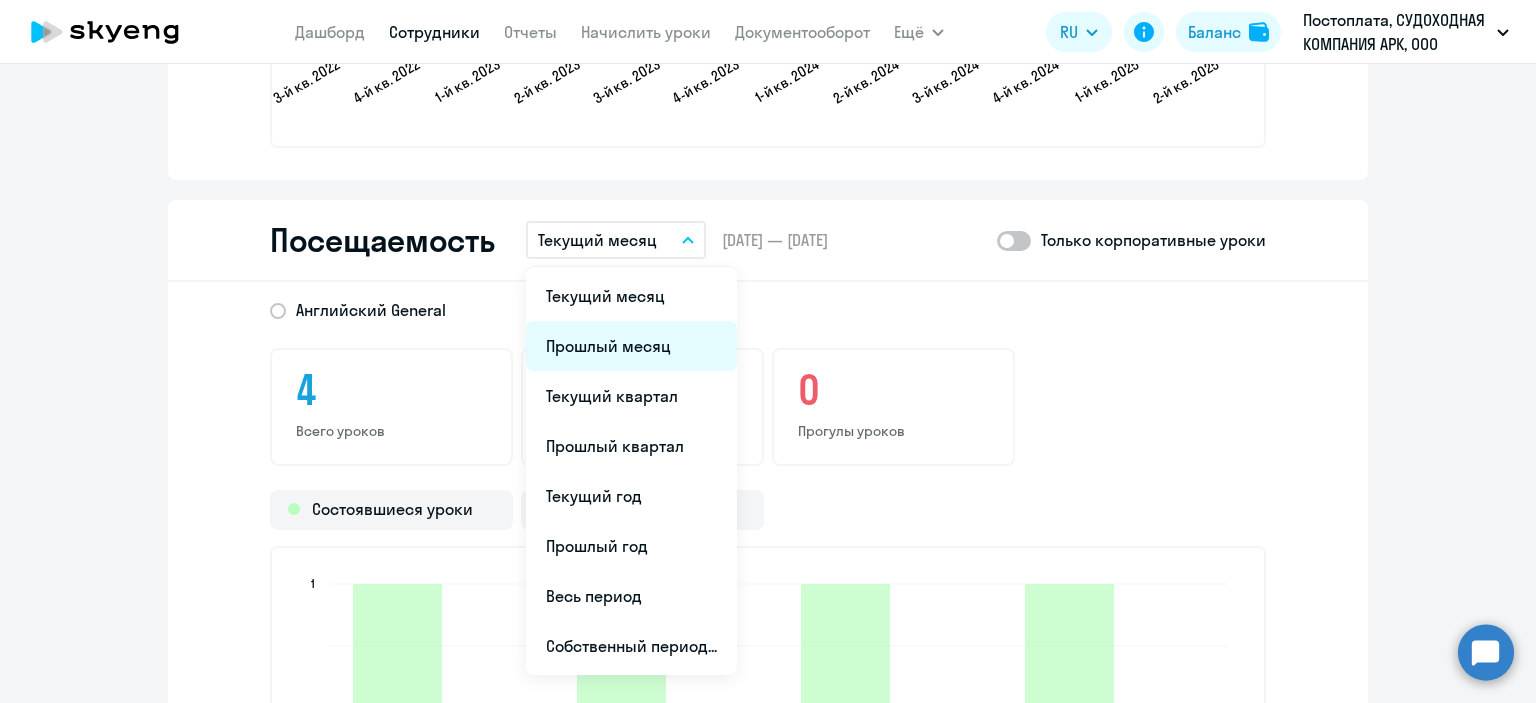click on "Прошлый месяц" at bounding box center (631, 346) 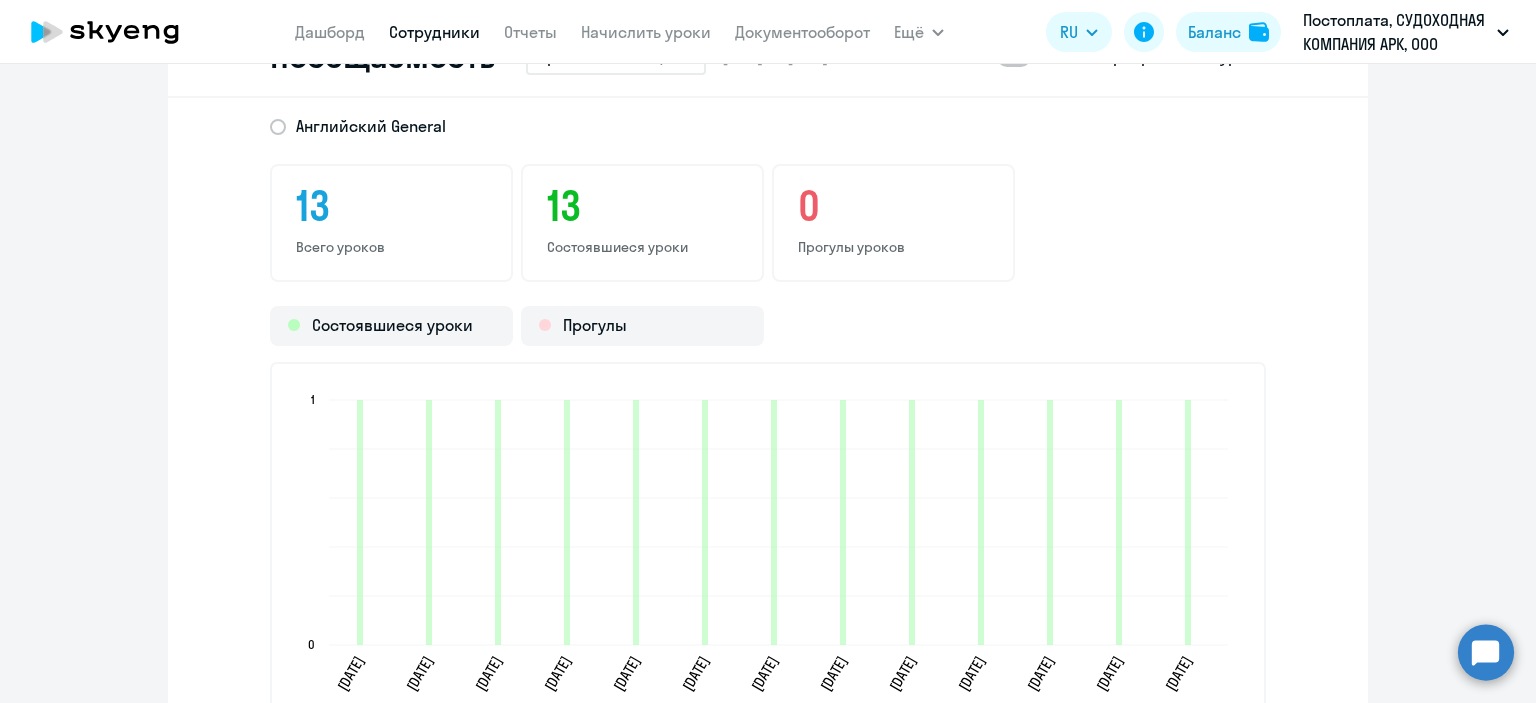 scroll, scrollTop: 2499, scrollLeft: 0, axis: vertical 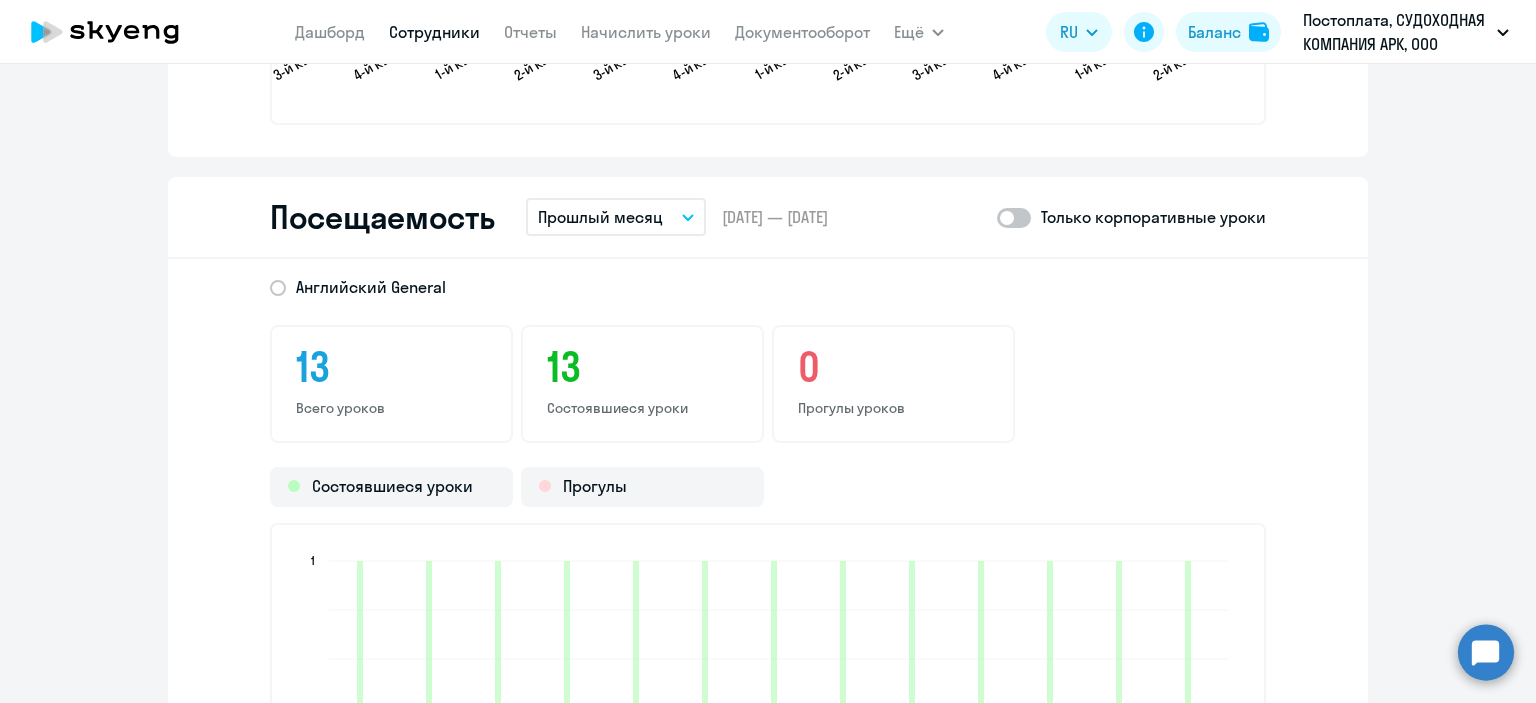 click 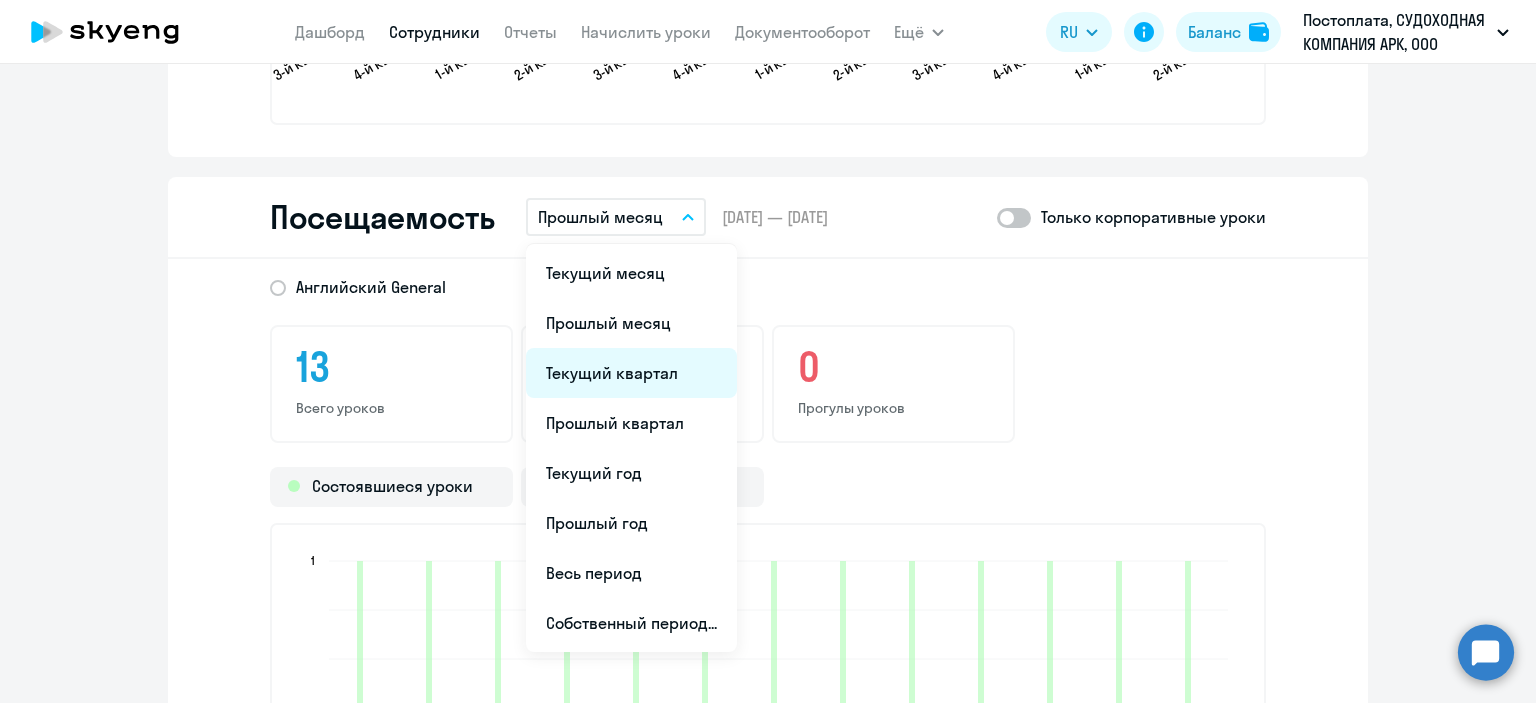 click on "Текущий квартал" at bounding box center [631, 373] 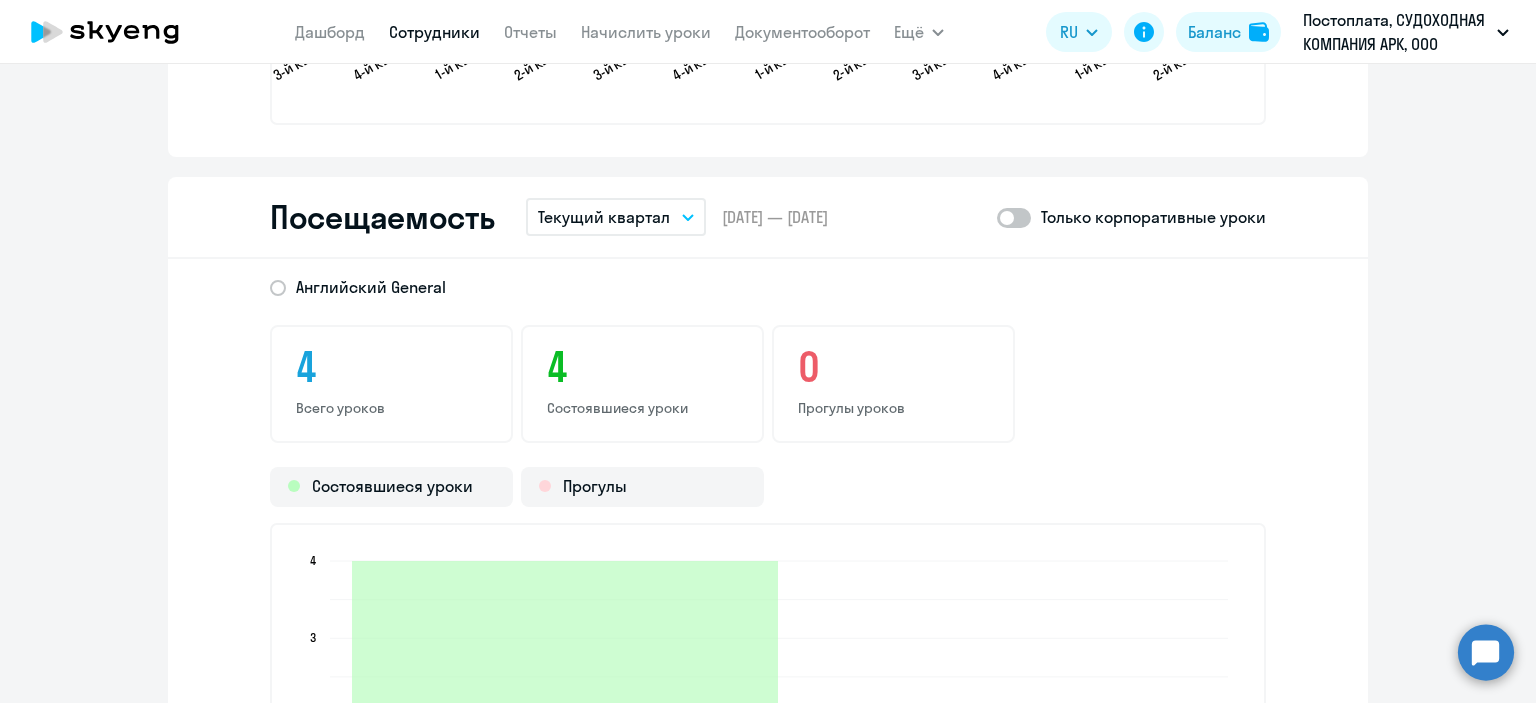 click on "Текущий квартал" at bounding box center (616, 217) 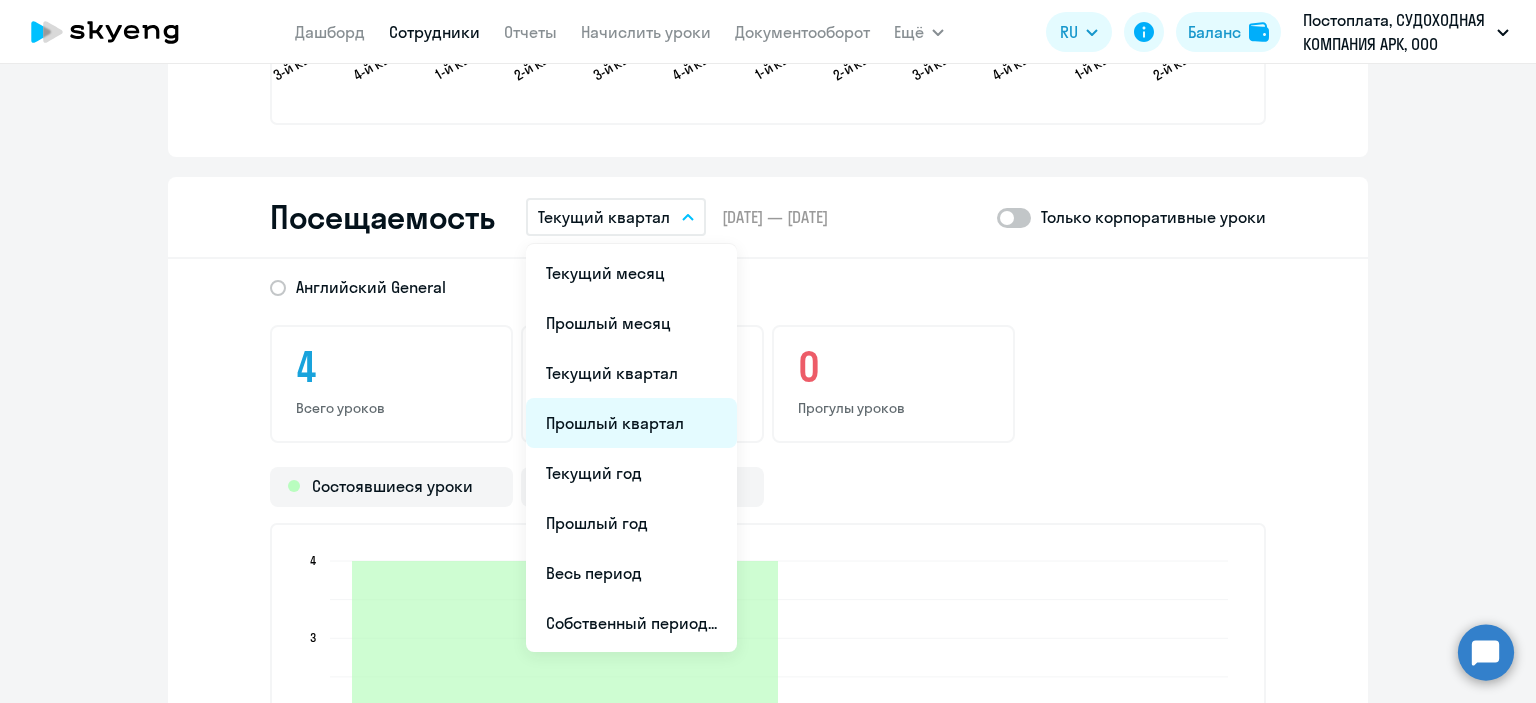 click on "Прошлый квартал" at bounding box center [631, 423] 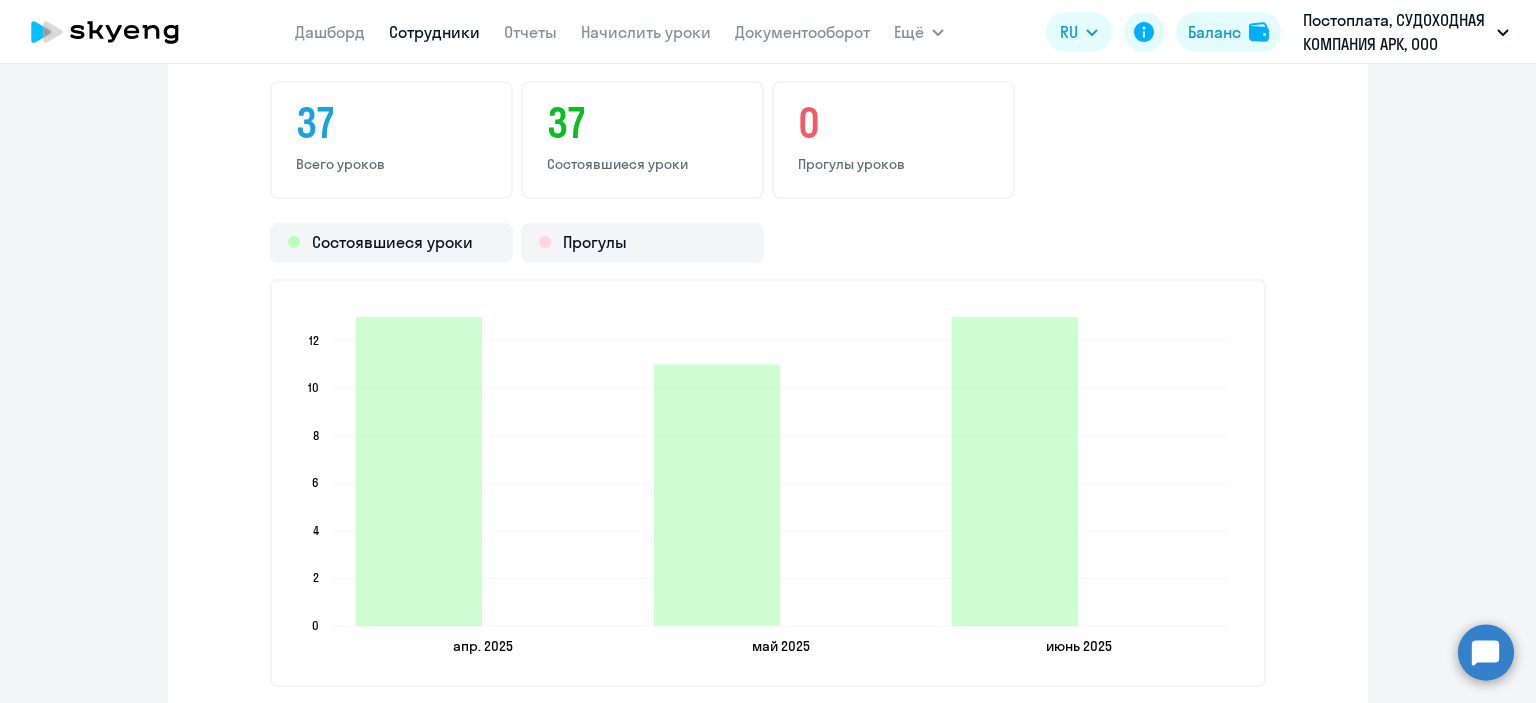 scroll, scrollTop: 2737, scrollLeft: 0, axis: vertical 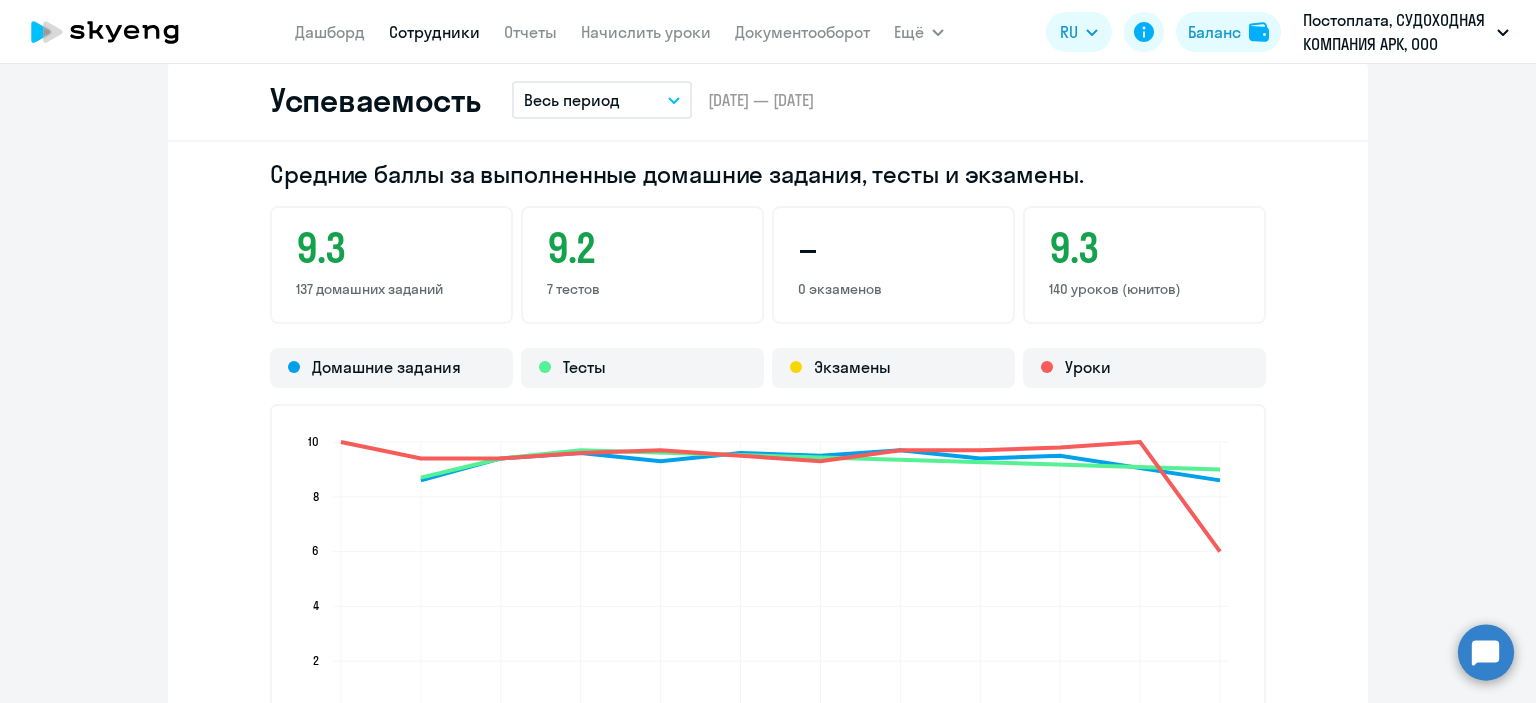 click 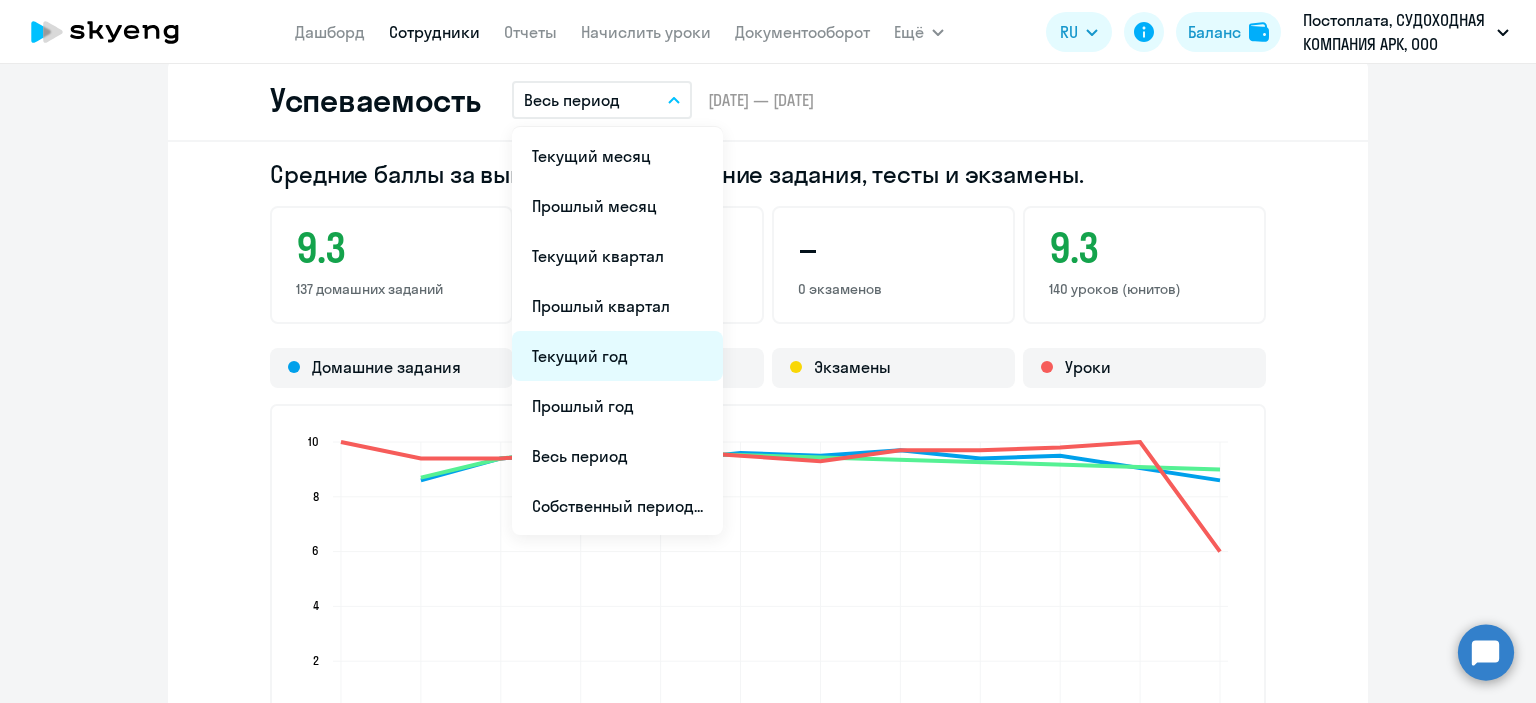 click on "Текущий год" at bounding box center [617, 356] 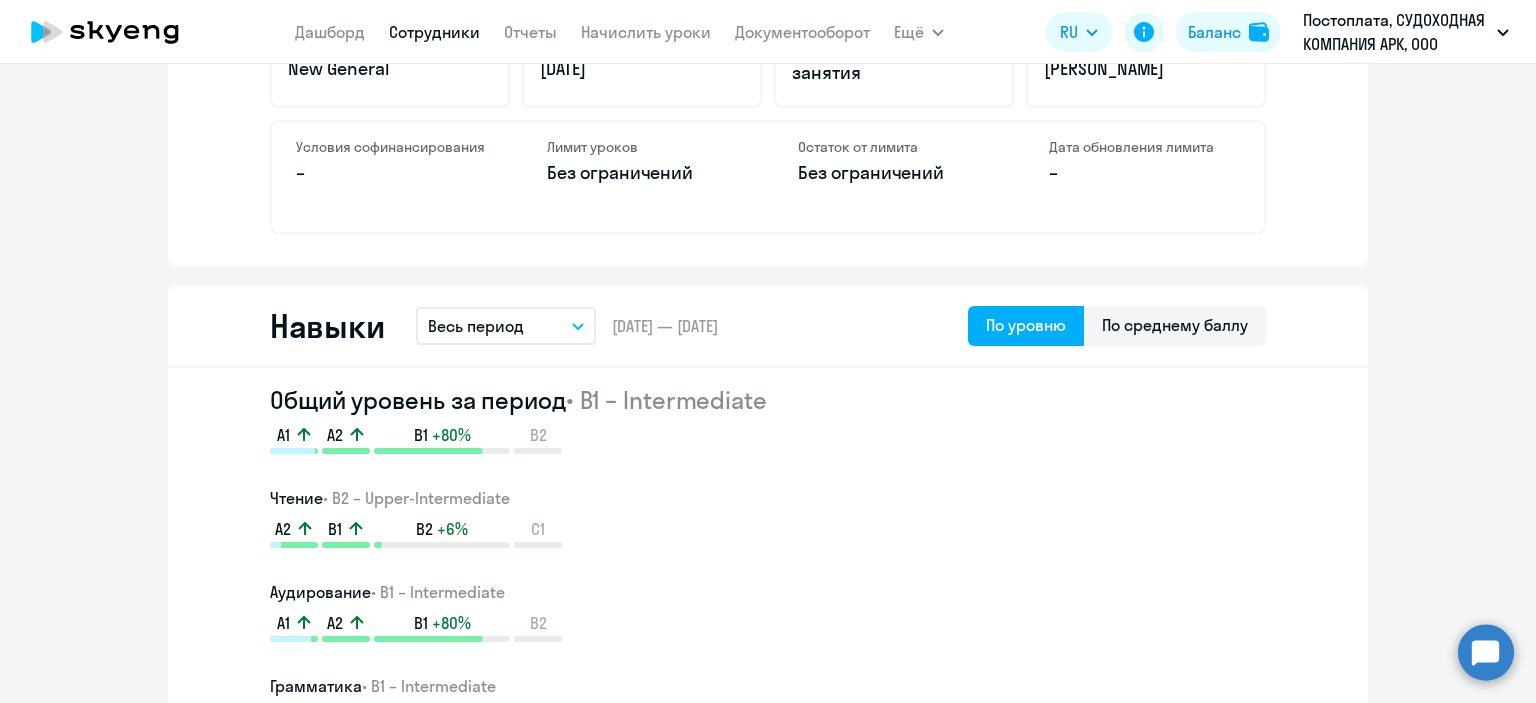 scroll, scrollTop: 848, scrollLeft: 0, axis: vertical 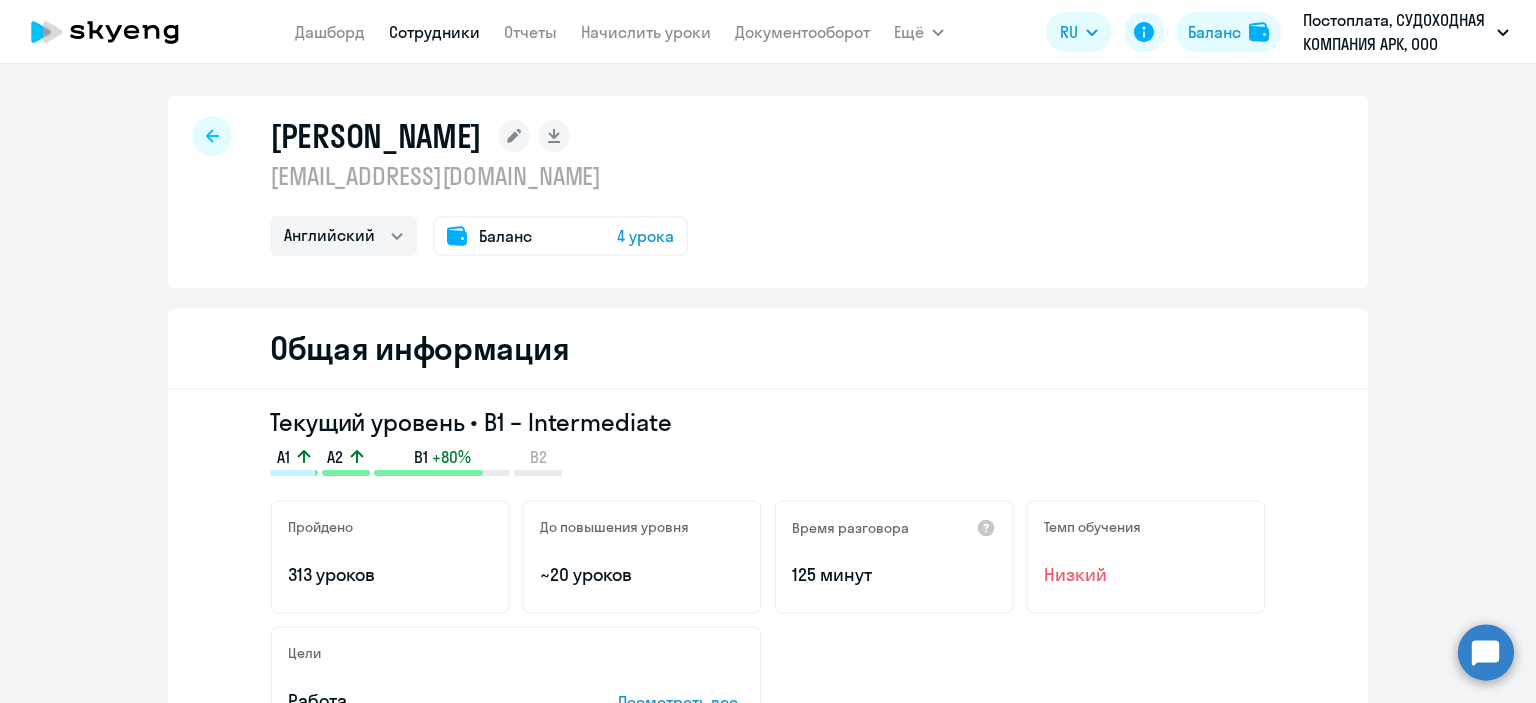 click on "Сотрудники" at bounding box center (434, 32) 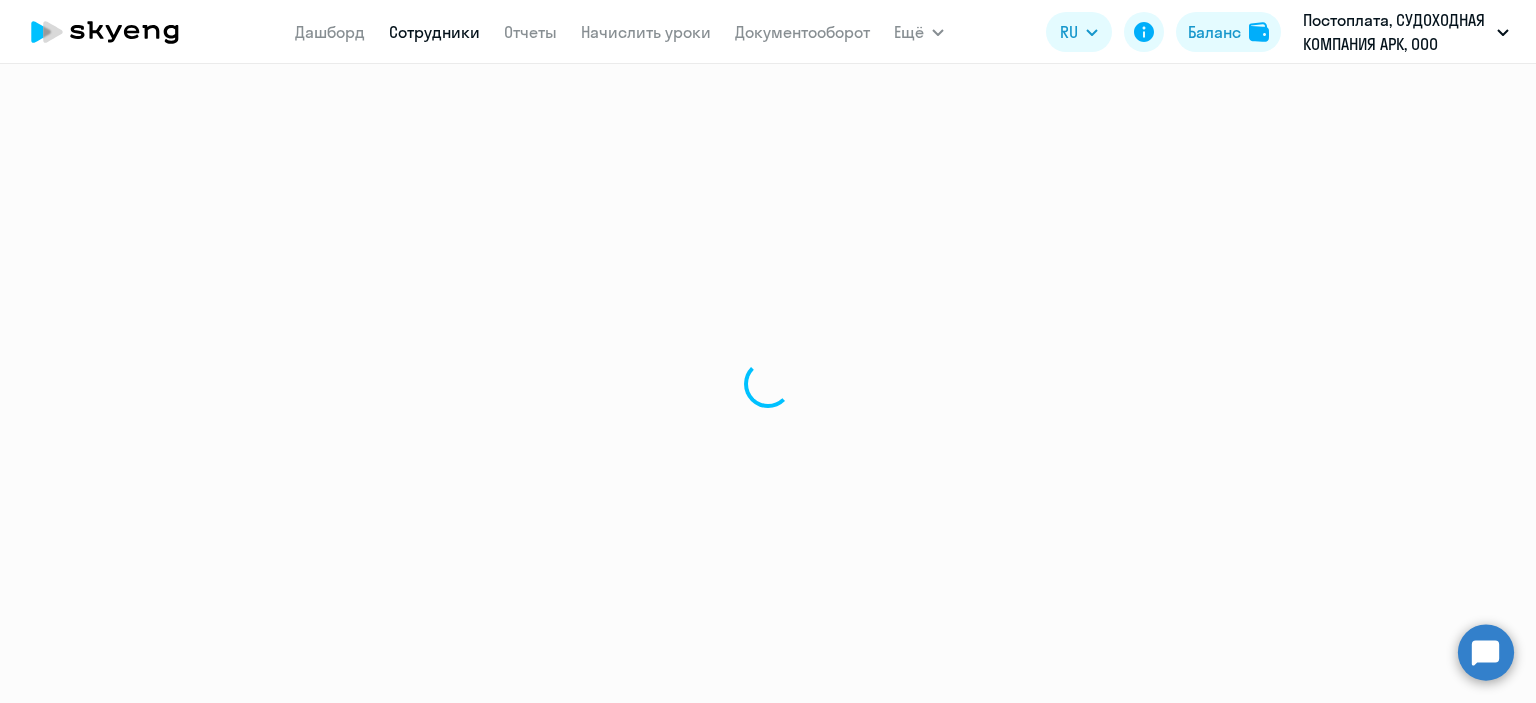 select on "30" 